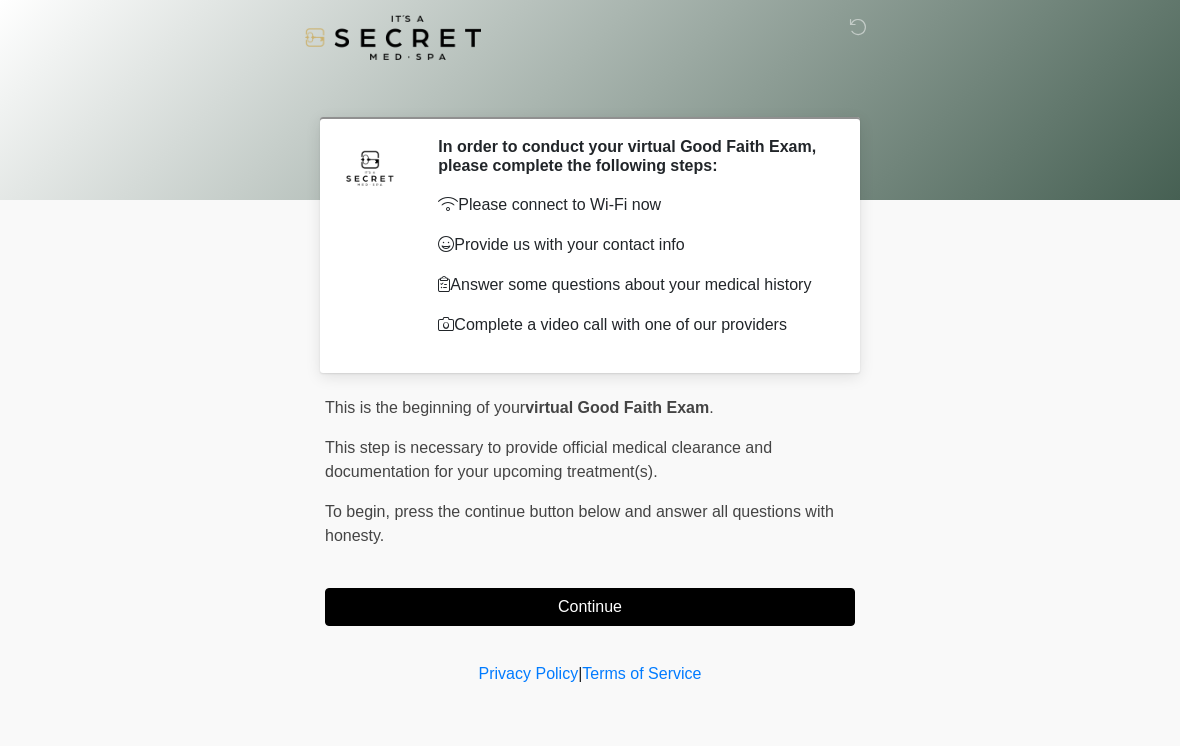 scroll, scrollTop: 0, scrollLeft: 0, axis: both 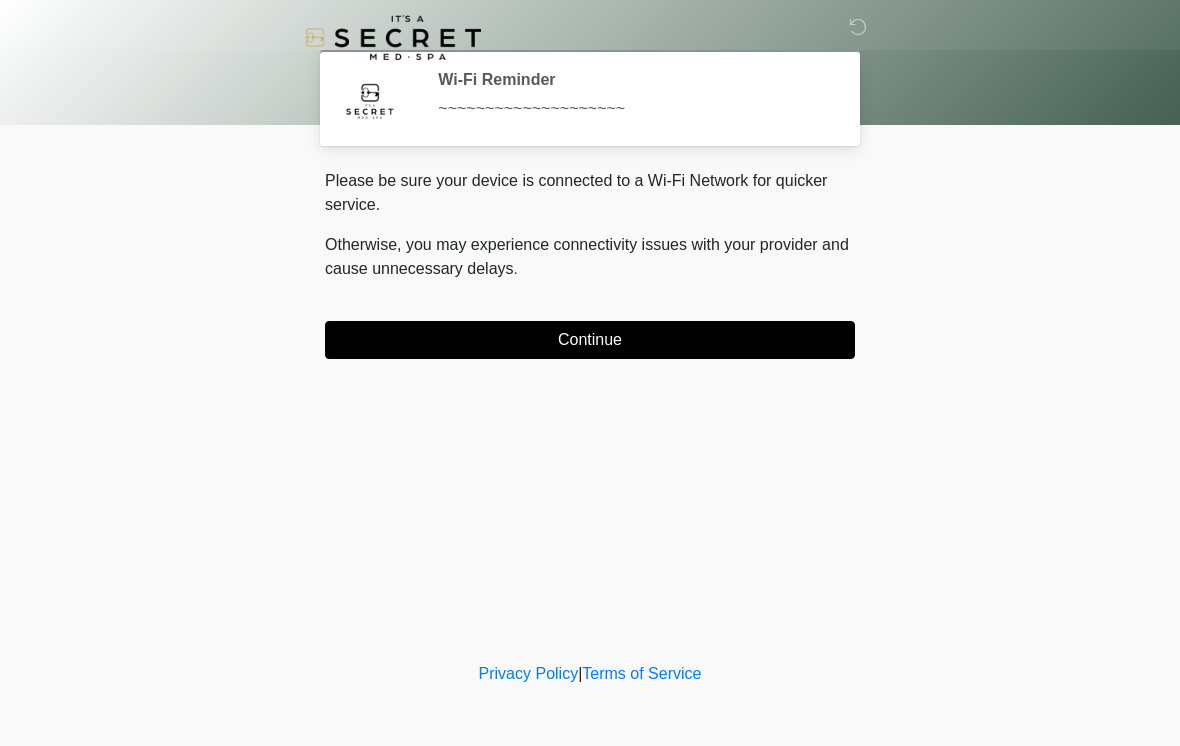 click on "Continue" at bounding box center [590, 340] 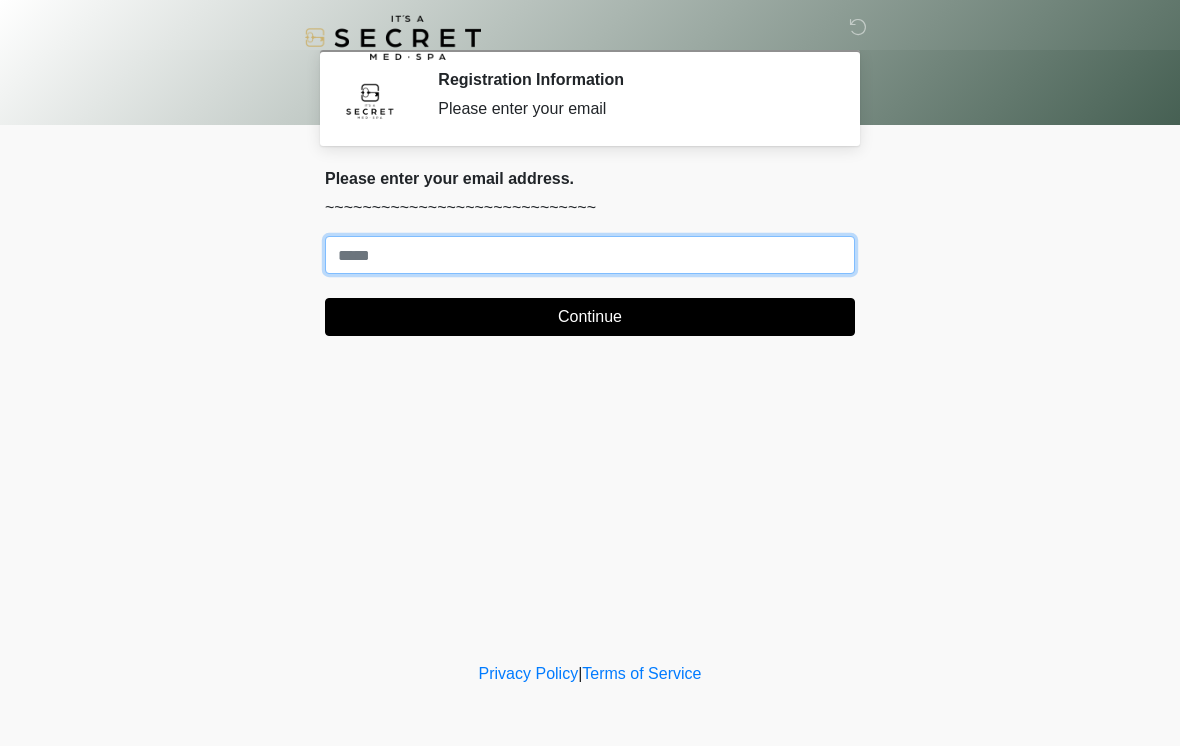 click on "Where should we email your treatment plan?" at bounding box center [590, 255] 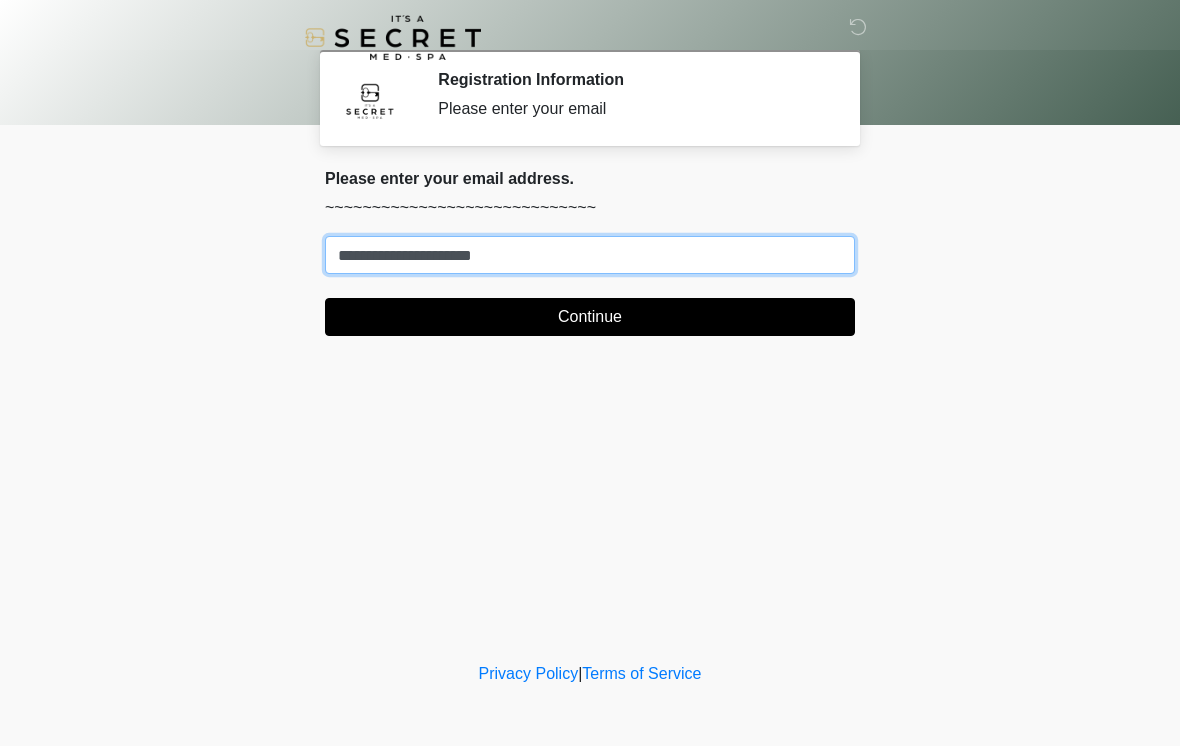 type on "**********" 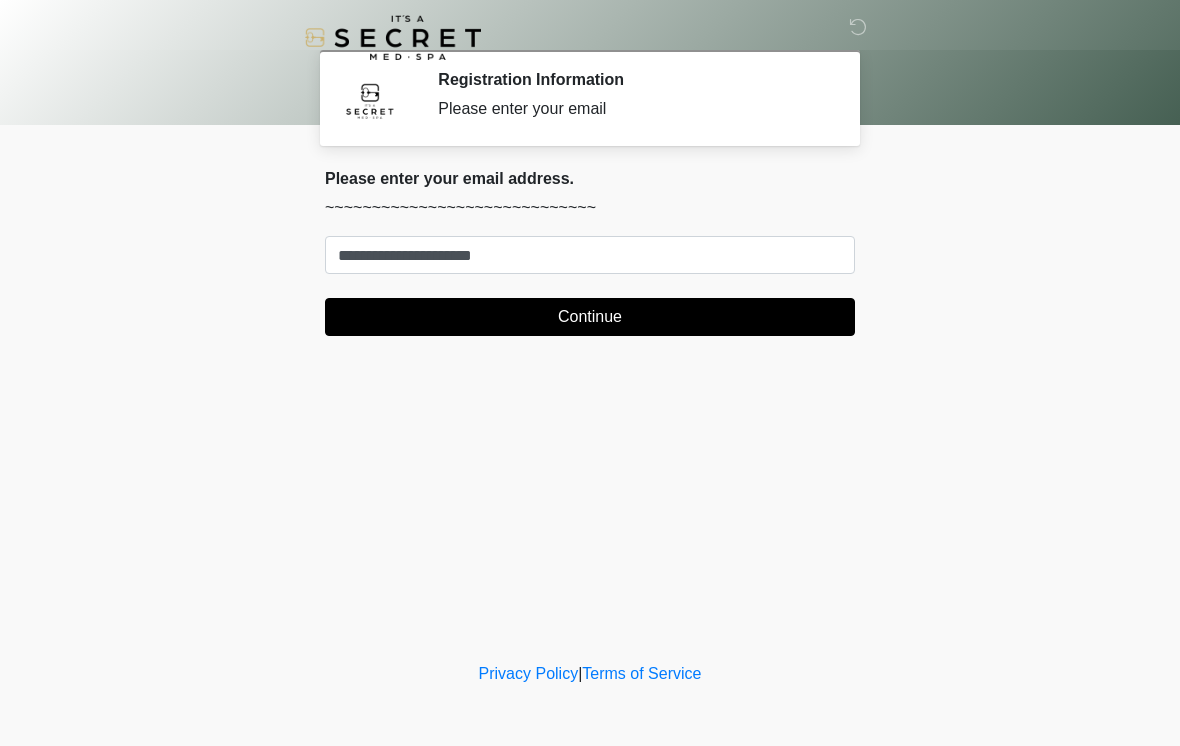 click on "Continue" at bounding box center (590, 317) 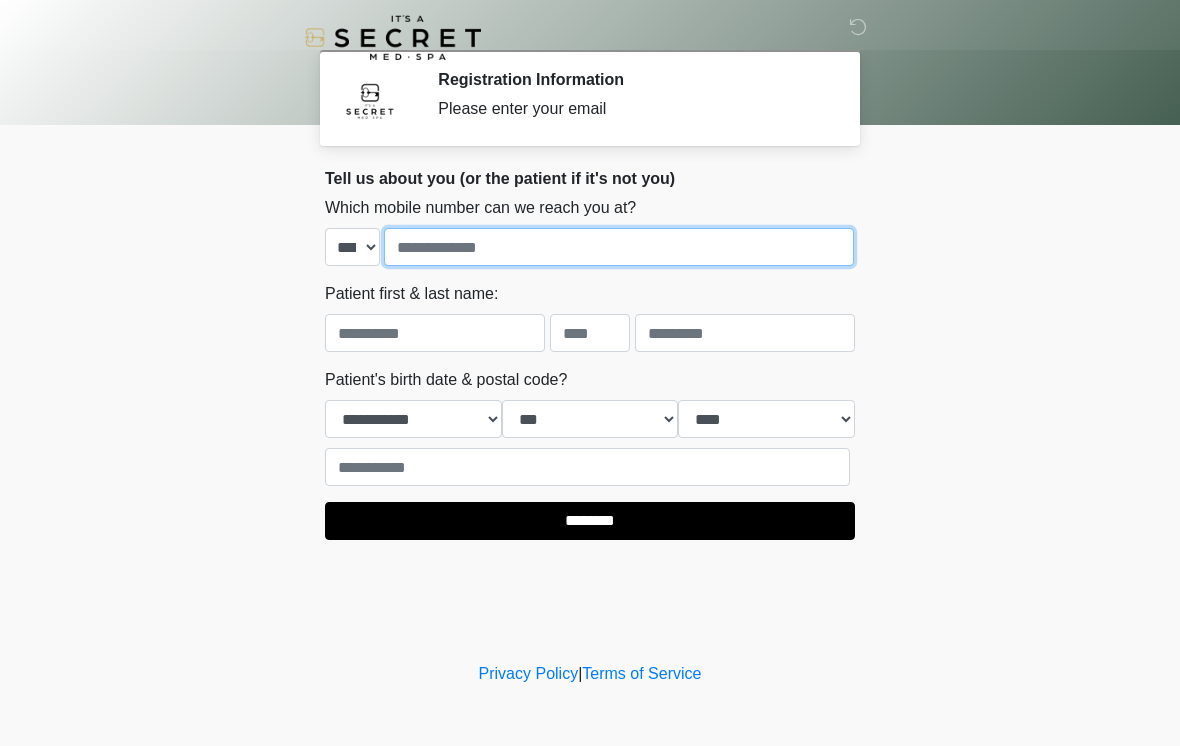 click at bounding box center (619, 247) 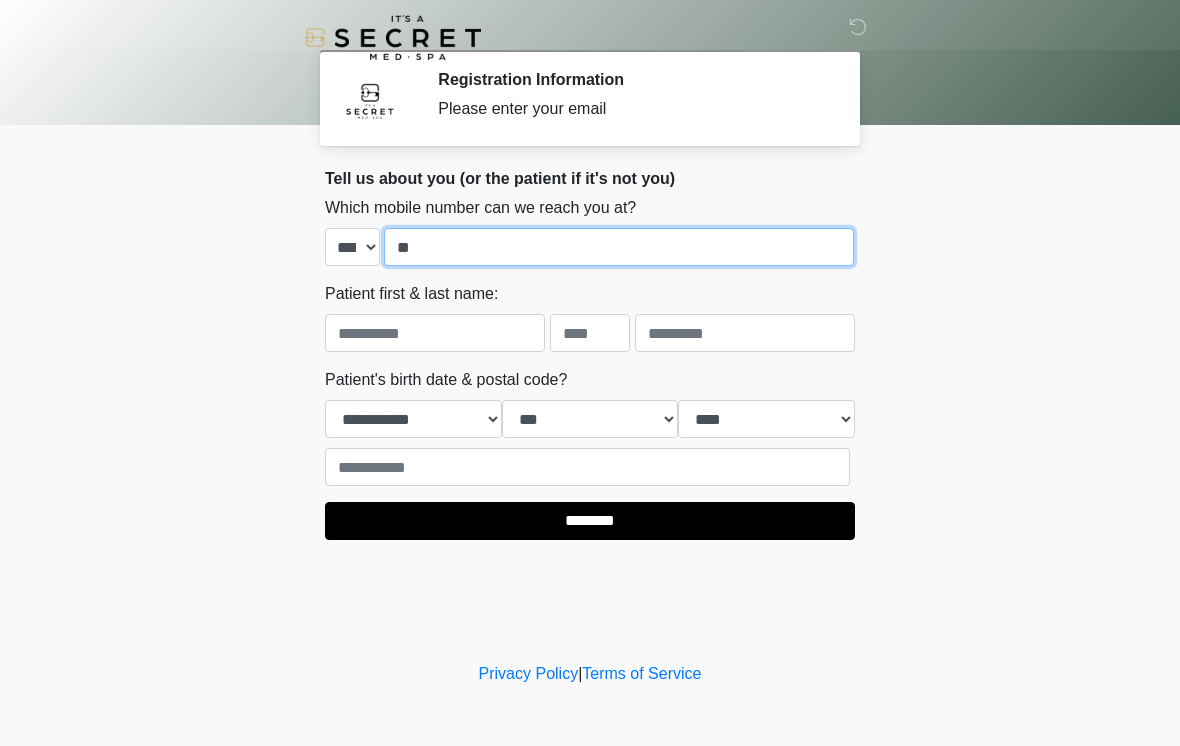 type on "*" 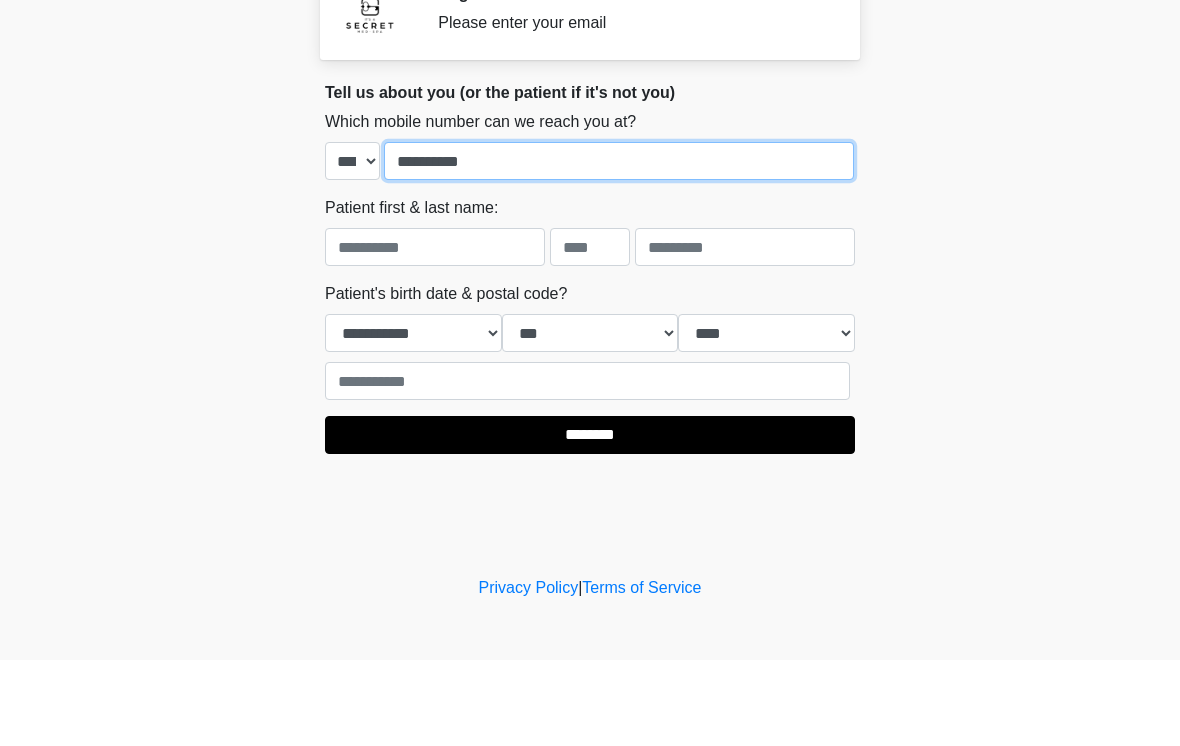type on "**********" 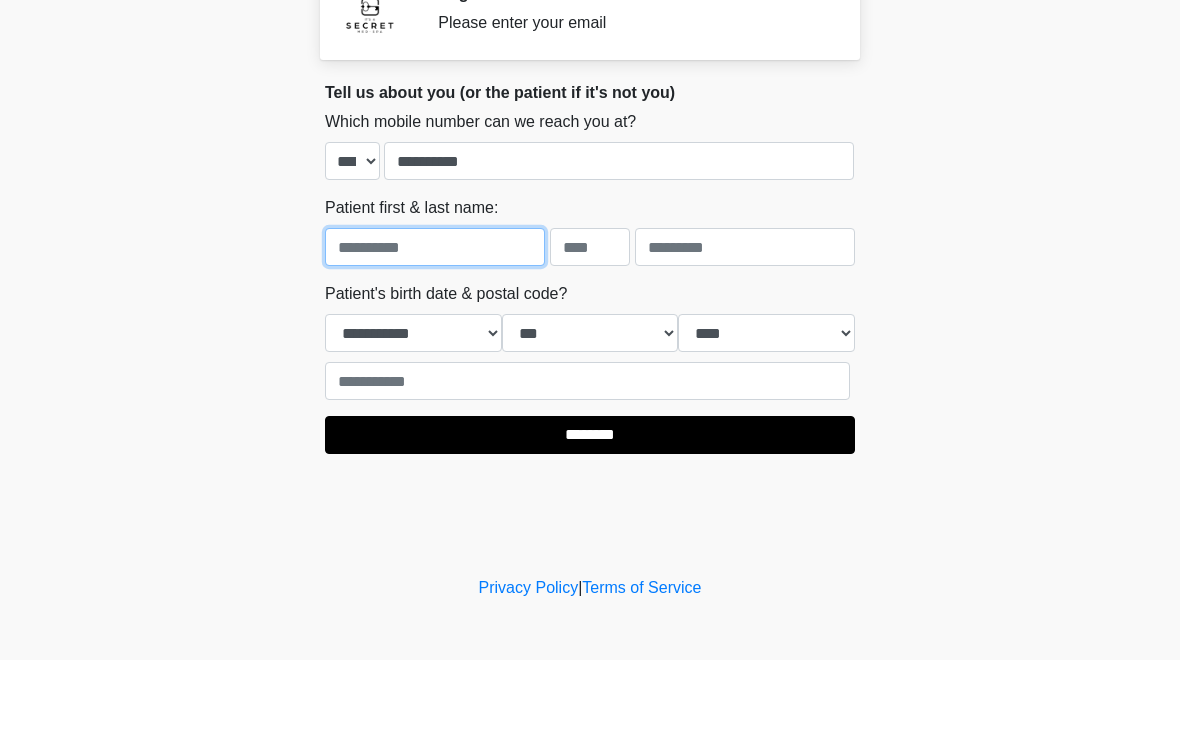 click at bounding box center (435, 333) 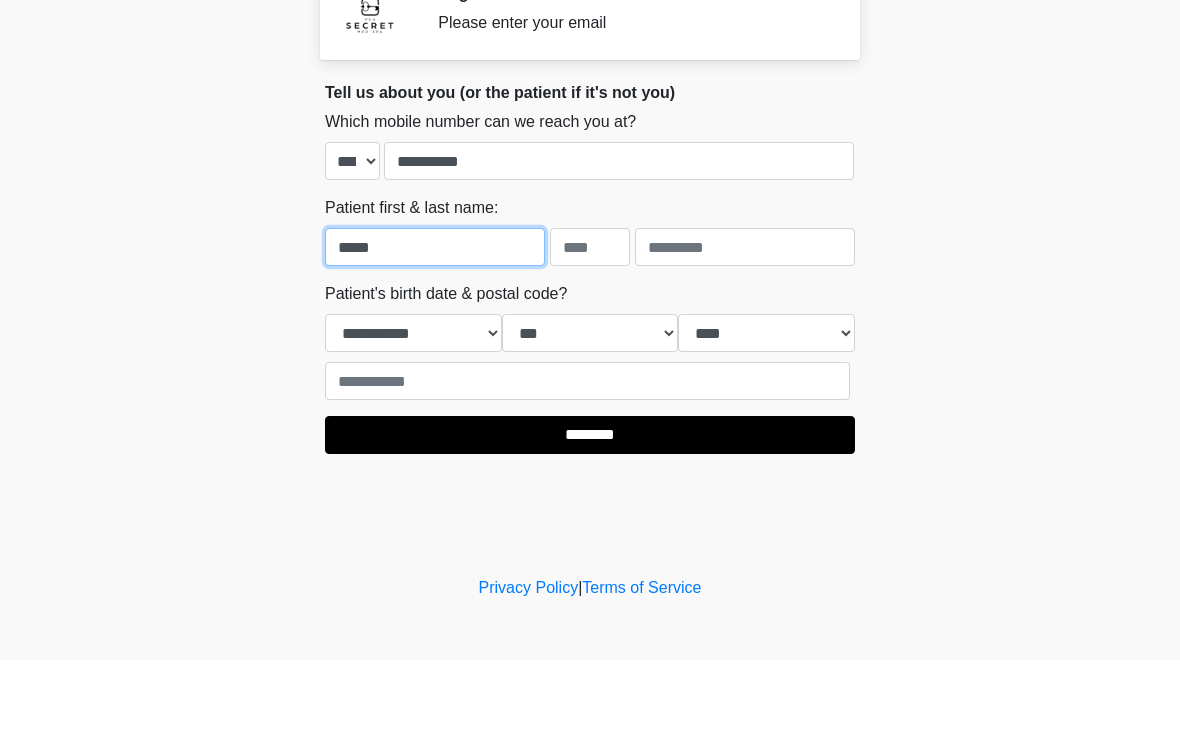 type on "*****" 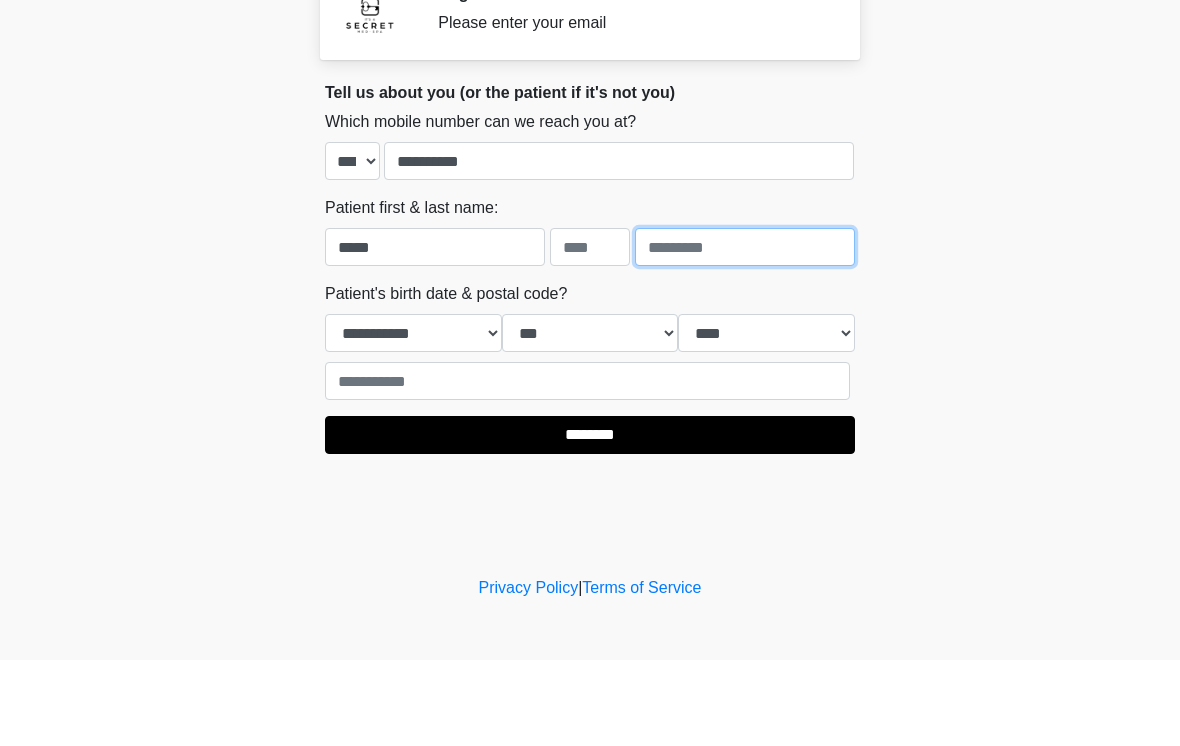 click at bounding box center (745, 333) 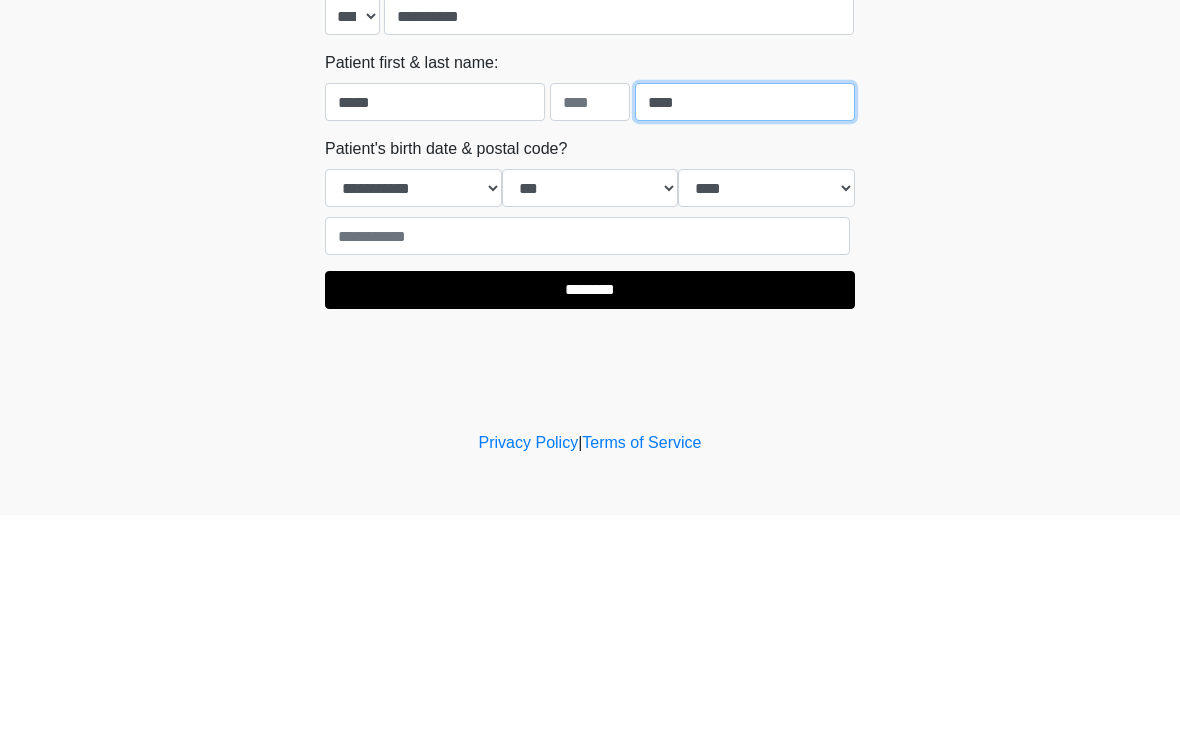 type on "****" 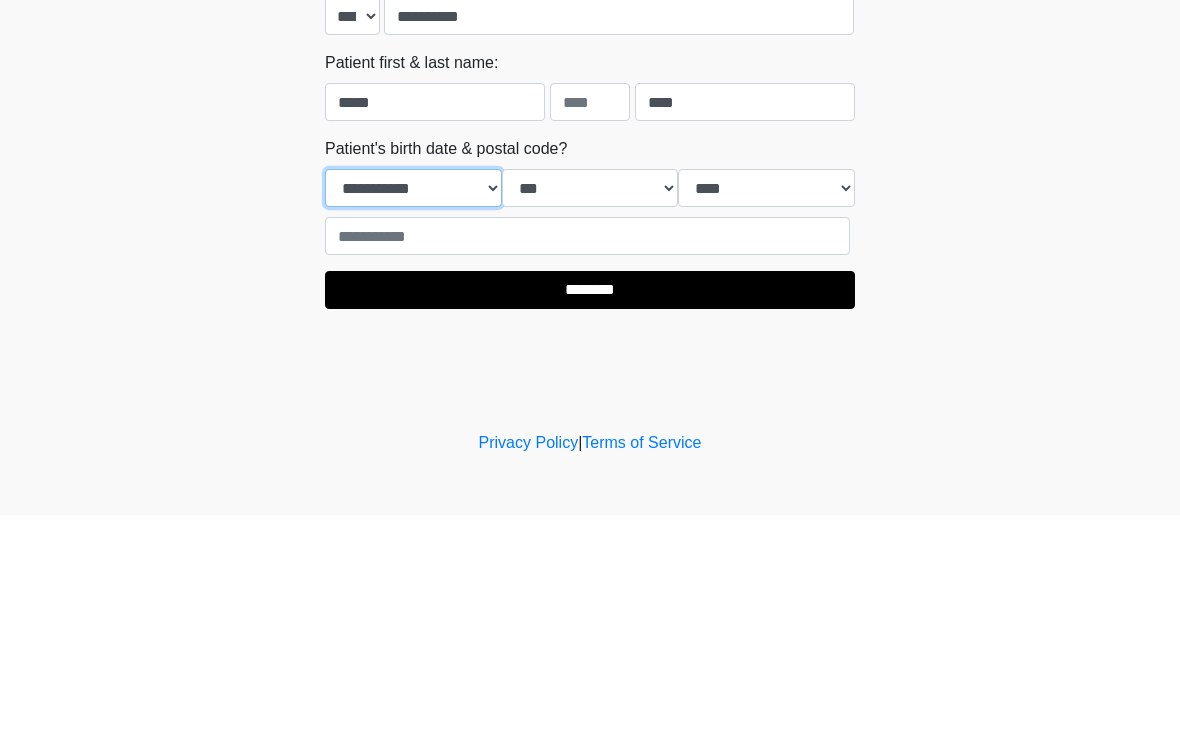 click on "**********" at bounding box center (413, 419) 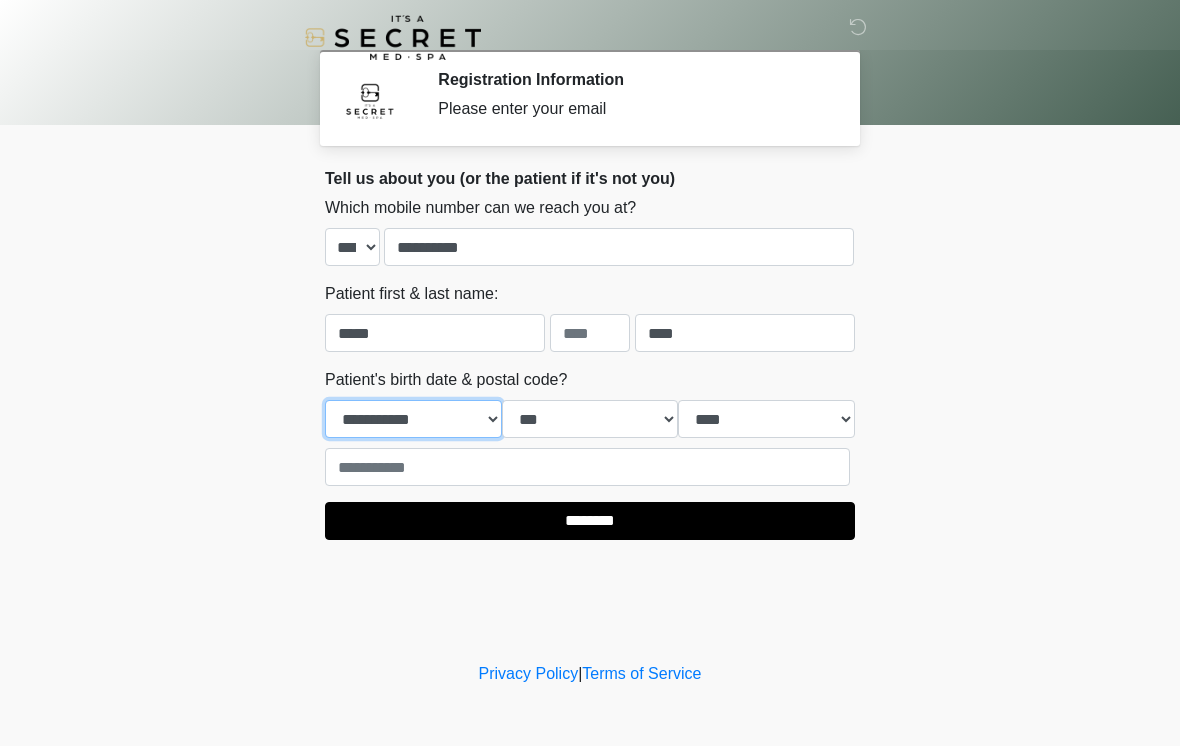 select on "*" 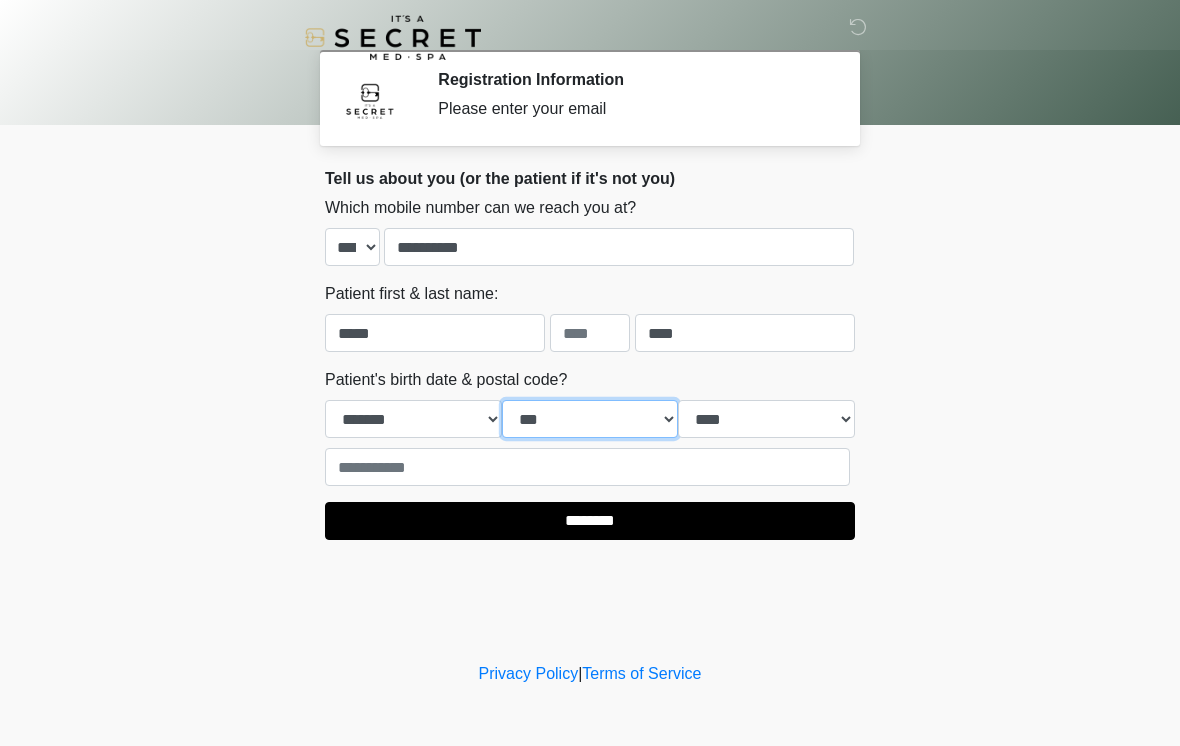 click on "***
*
*
*
*
*
*
*
*
*
**
**
**
**
**
**
**
**
**
**
**
**
**
**
**
**
**
**
**
**
**
**" at bounding box center [590, 419] 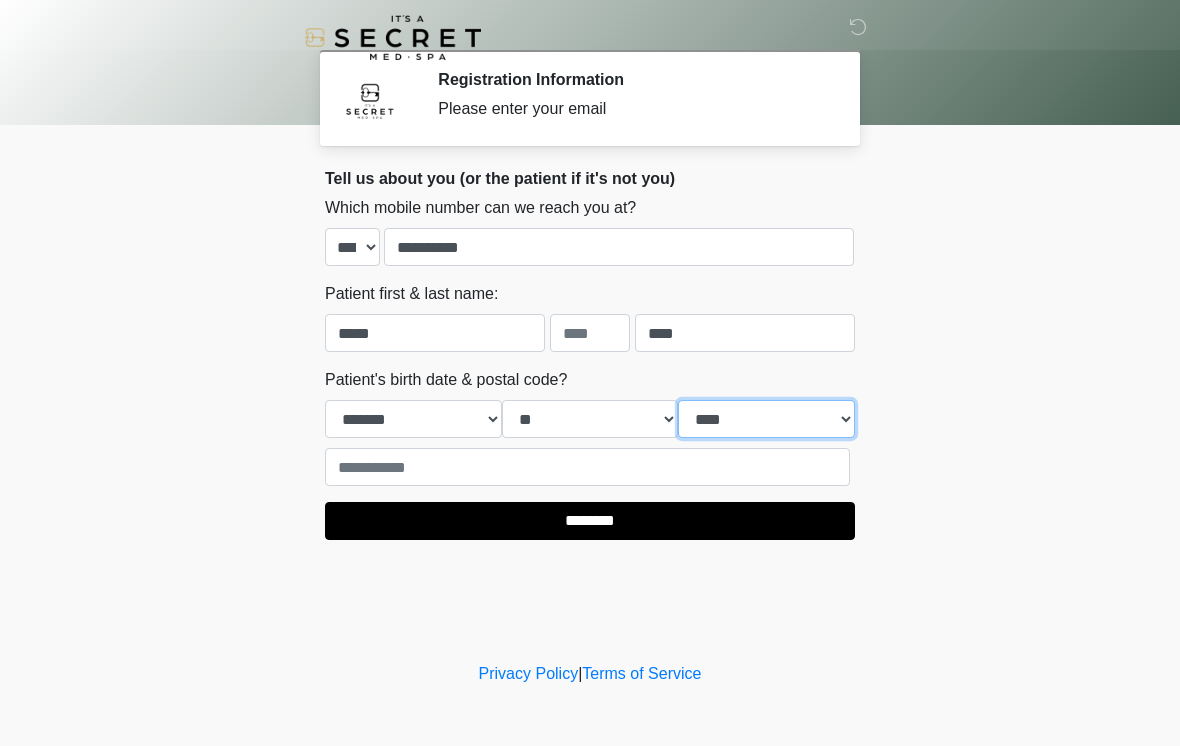click on "****
****
****
****
****
****
****
****
****
****
****
****
****
****
****
****
****
****
****
****
****
****
****
****
****
****
****
****
****
****
****
****
****
****
****
****
****
****
****
****
****
****
****
****
****
****
****
****
****
****
****
****
****
****
****
****
****
****
****
****
****
****
****
****
****
****
****
****
****
****
****
****
****
****
****
****
****
****
****
****
****
****
****
****
****
****
****
****
****
****
****
****
****
****
****
****
****
****
****
****
****
****" at bounding box center (766, 419) 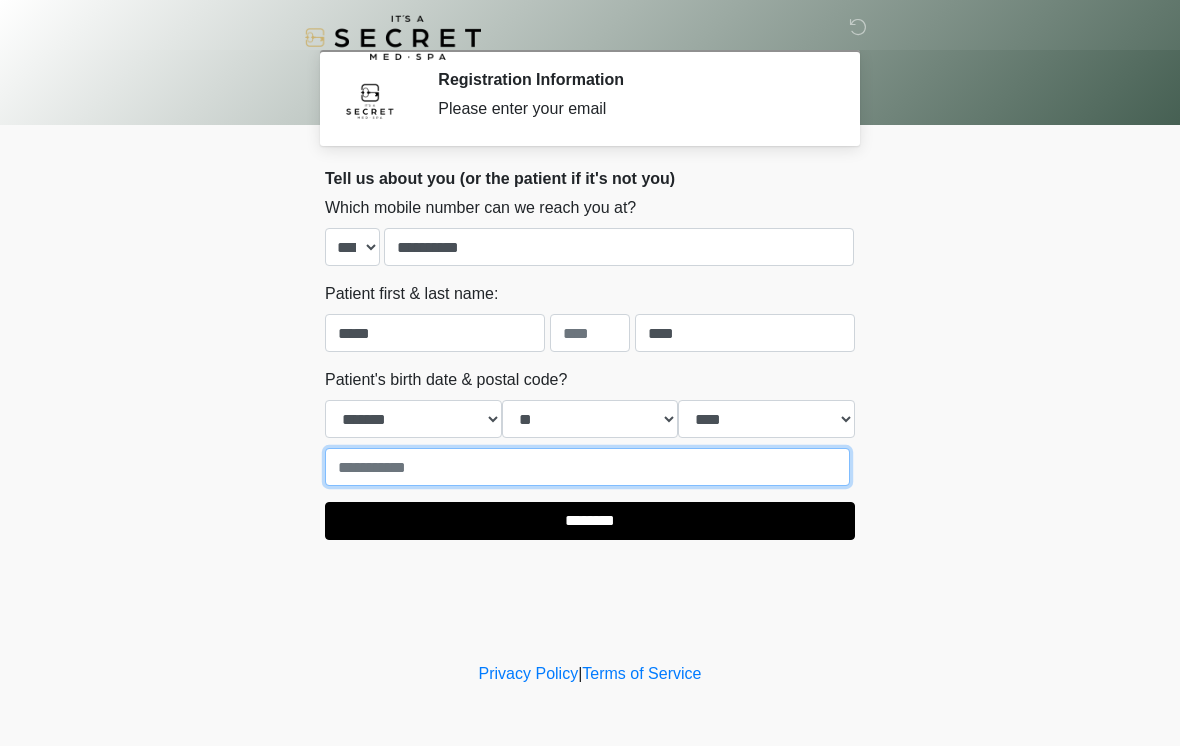click at bounding box center (587, 467) 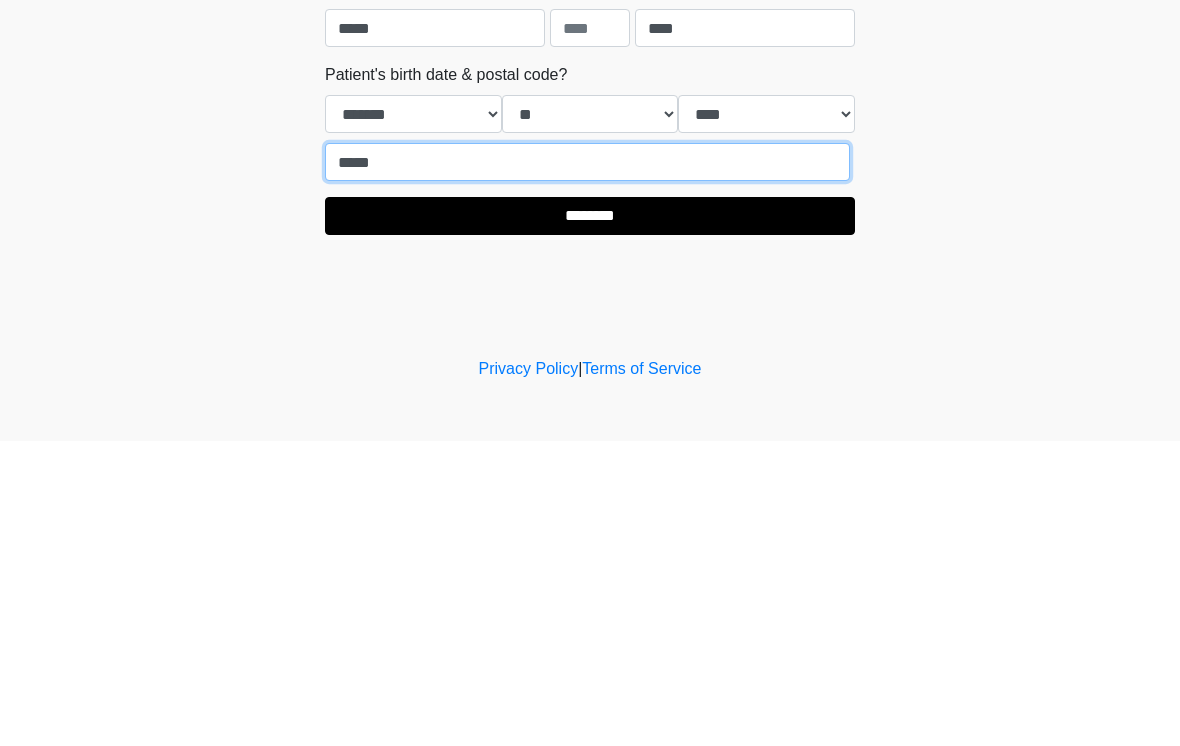 type on "*****" 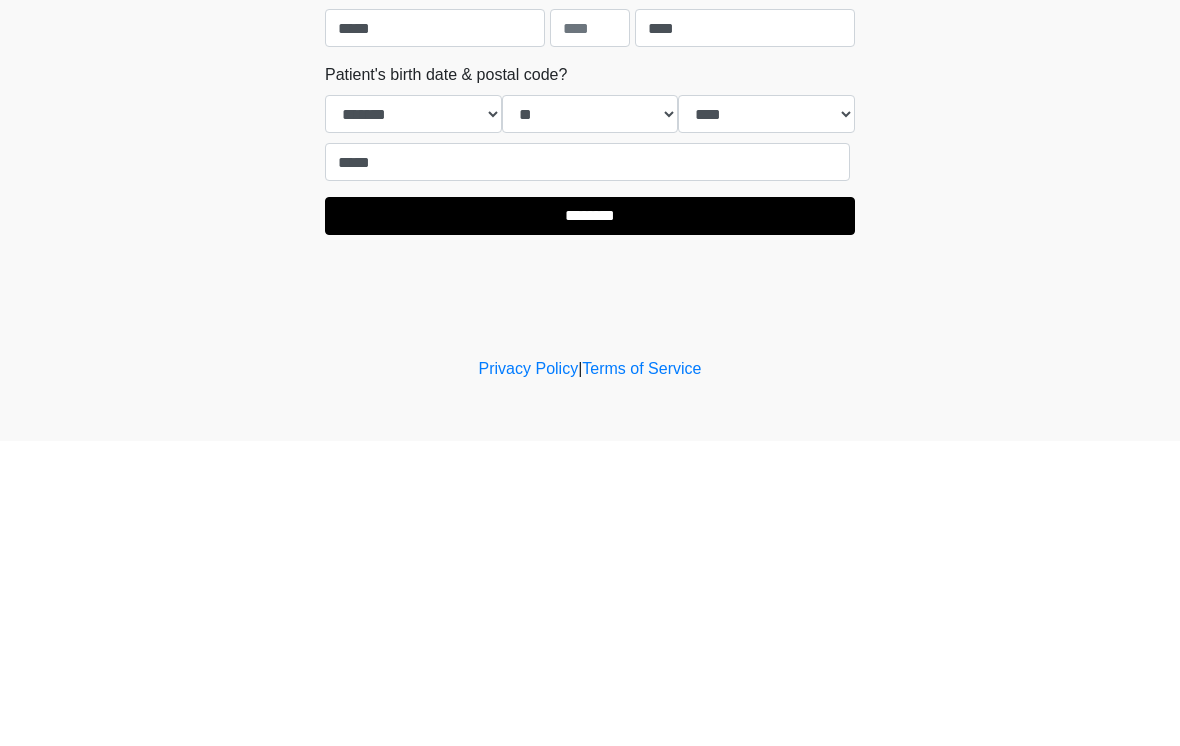 click on "********" at bounding box center [590, 521] 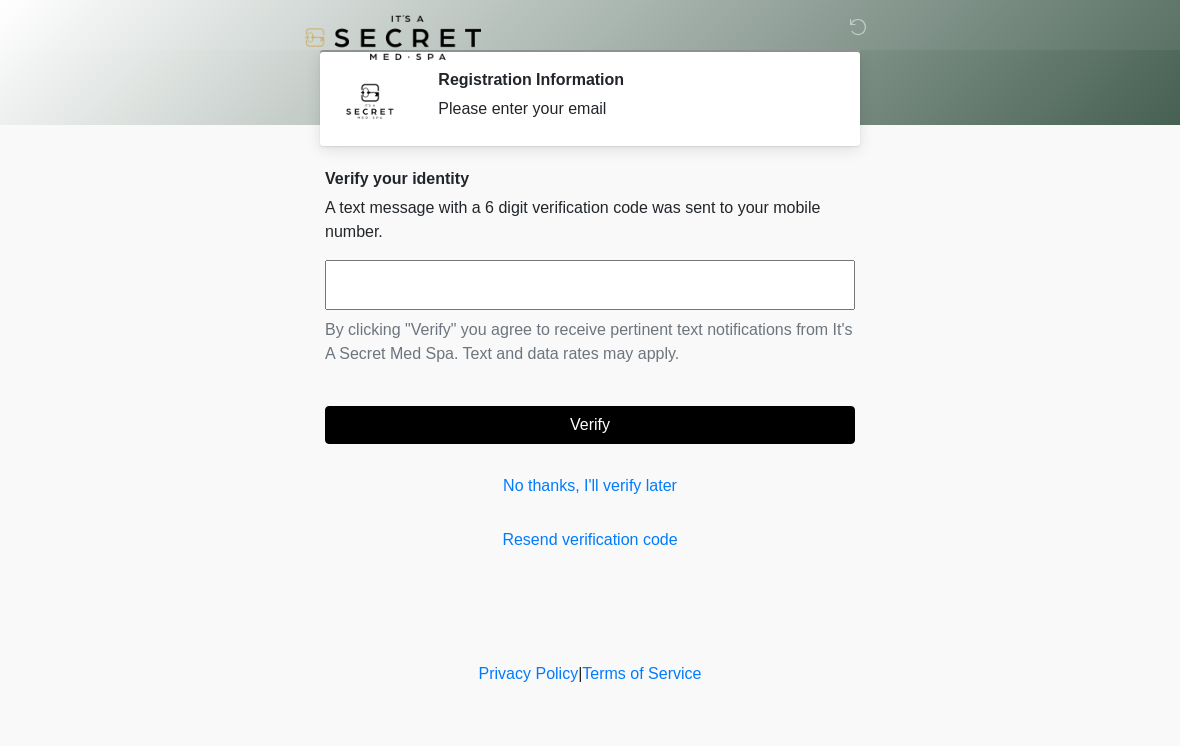 click at bounding box center (590, 285) 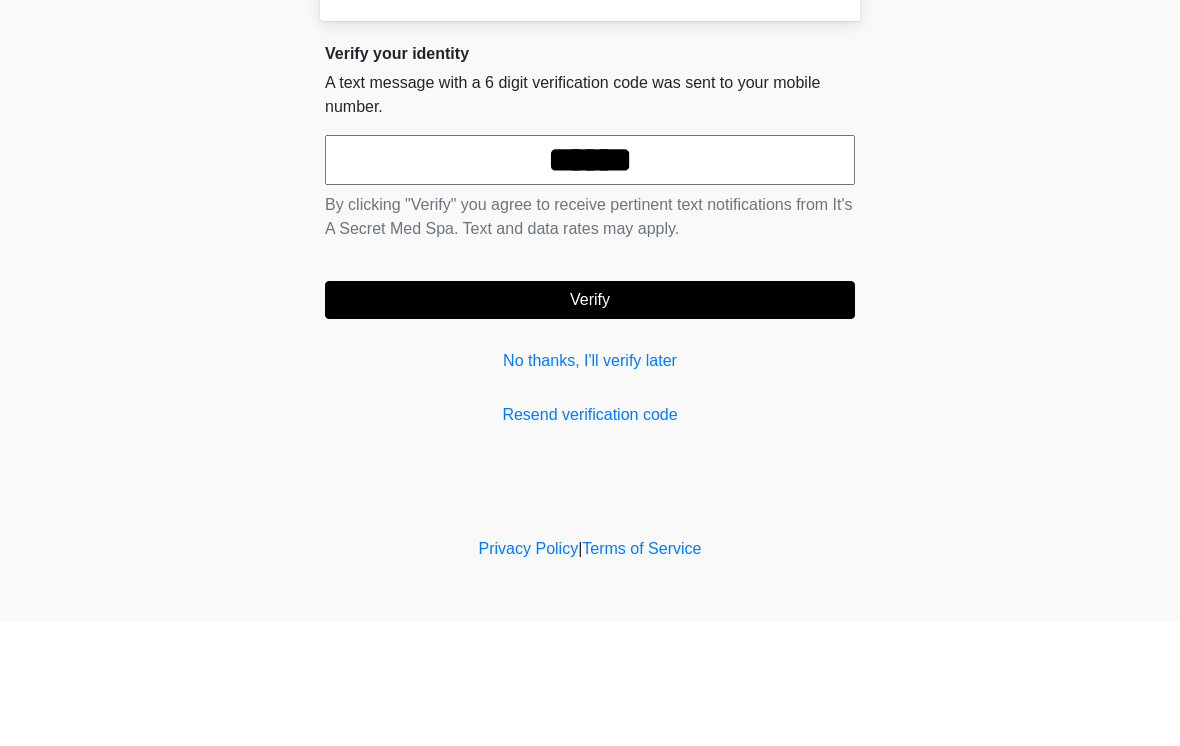 type on "******" 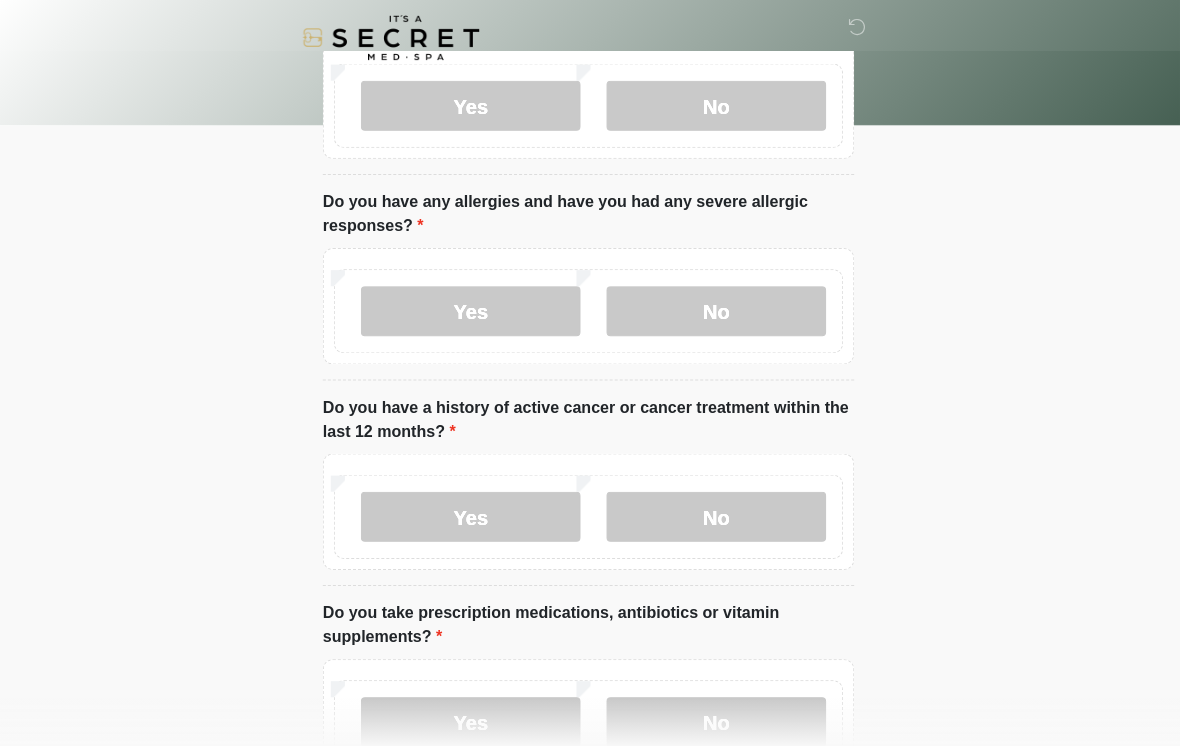 scroll, scrollTop: 0, scrollLeft: 0, axis: both 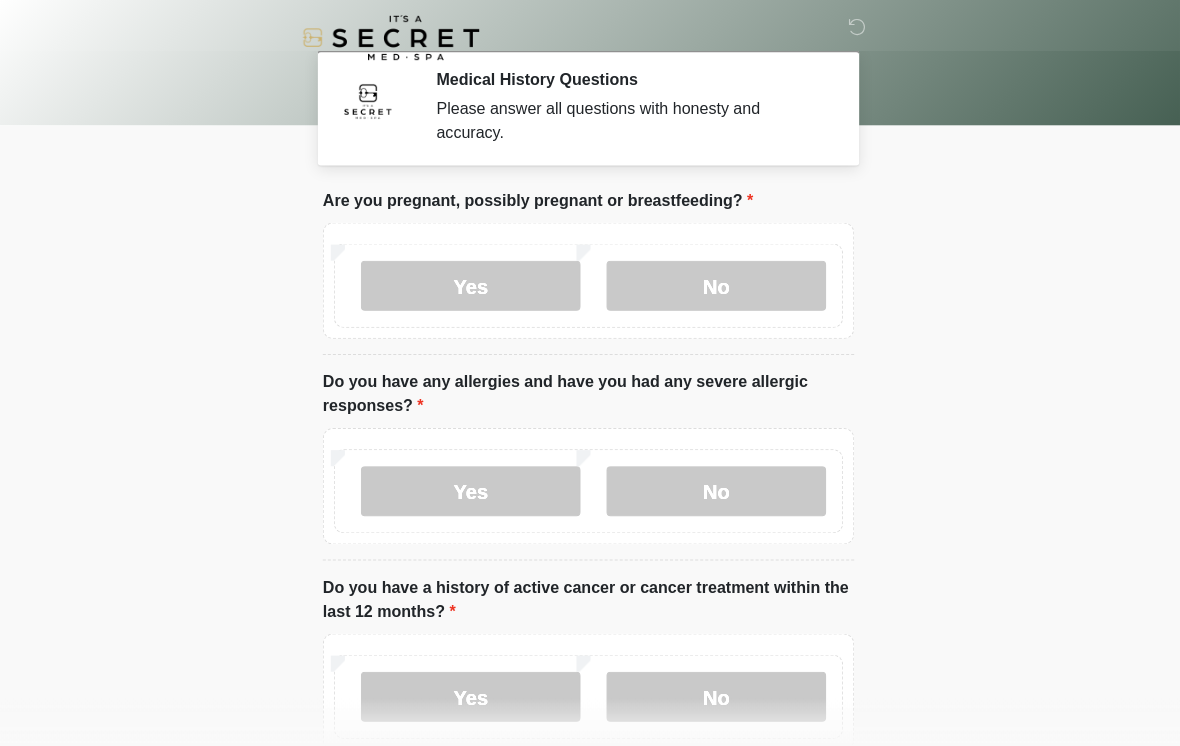 click on "No" at bounding box center (717, 285) 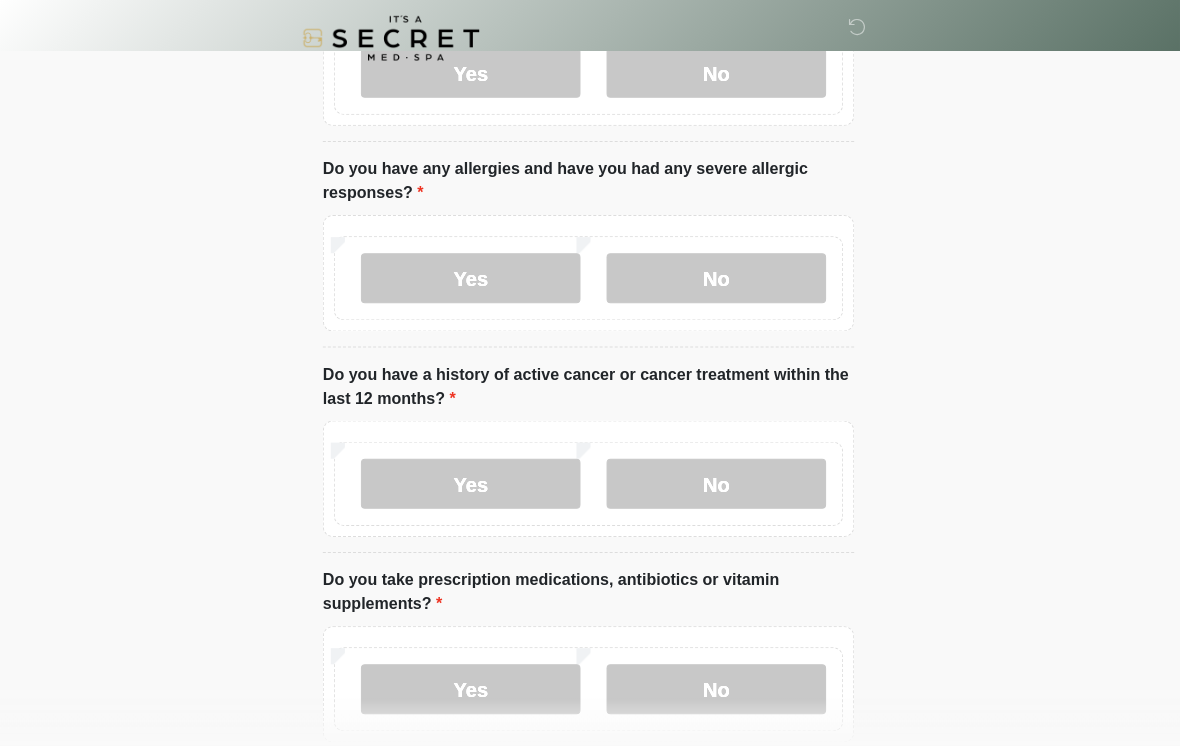 scroll, scrollTop: 208, scrollLeft: 0, axis: vertical 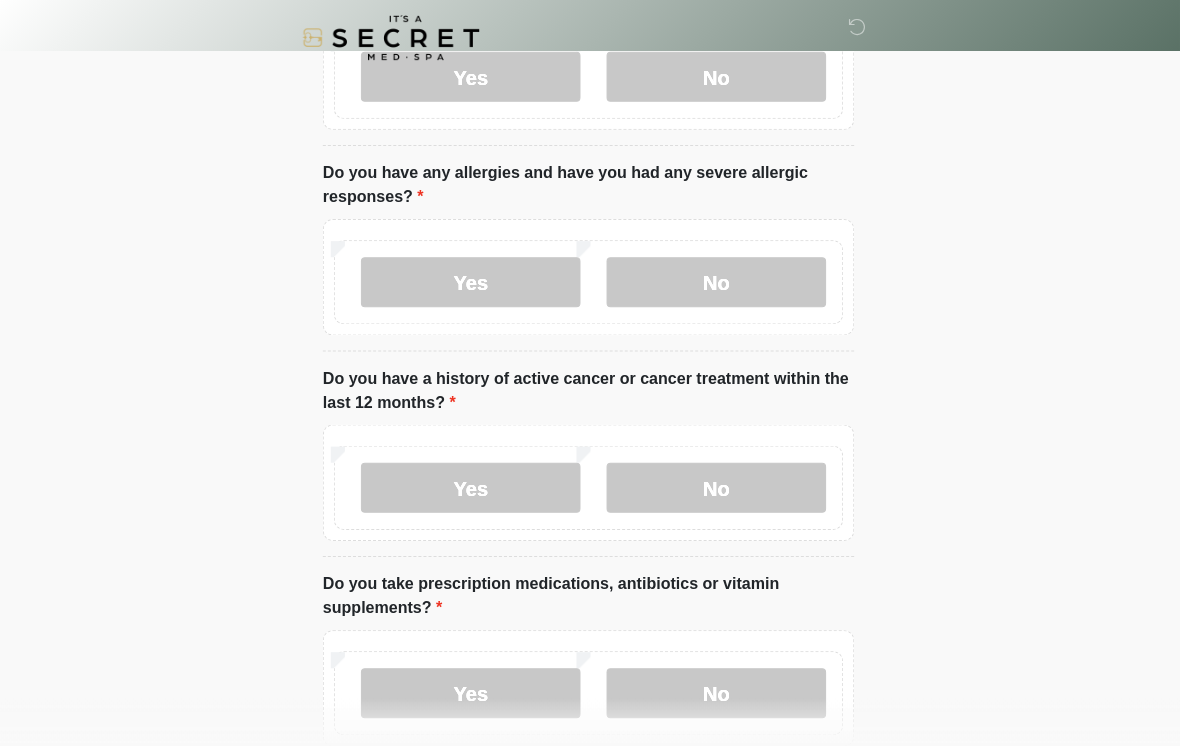 click on "No" at bounding box center [717, 282] 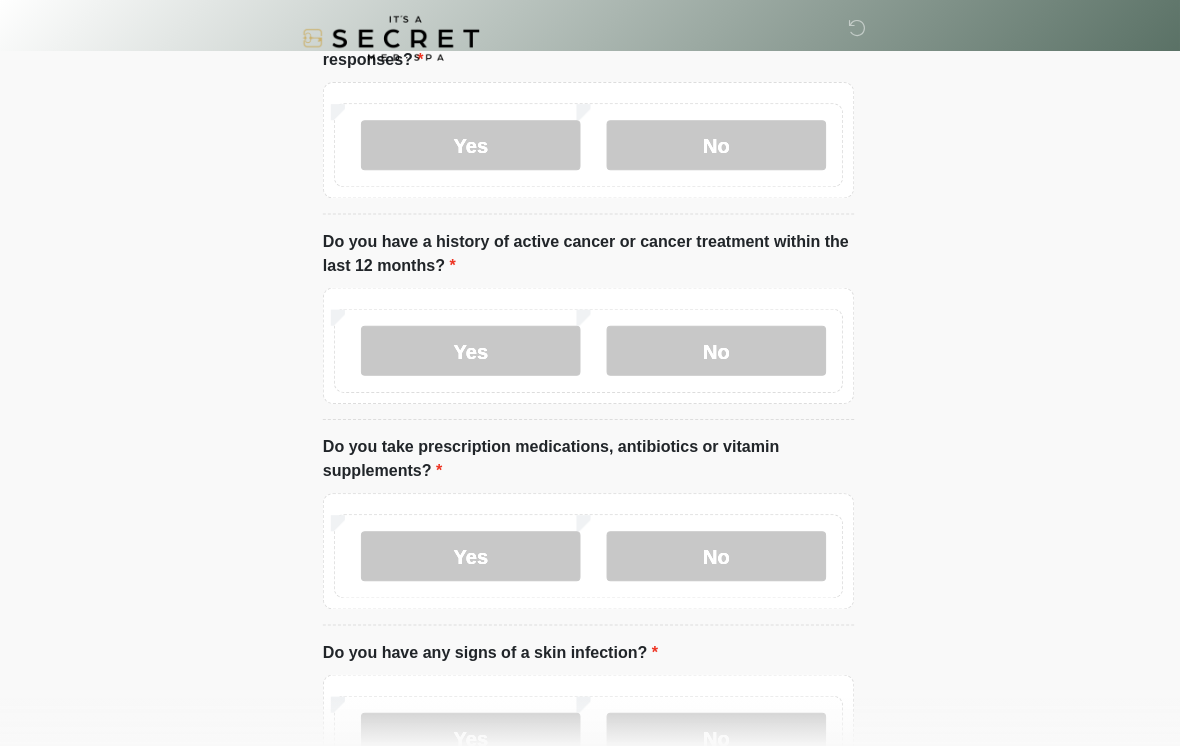 scroll, scrollTop: 348, scrollLeft: 0, axis: vertical 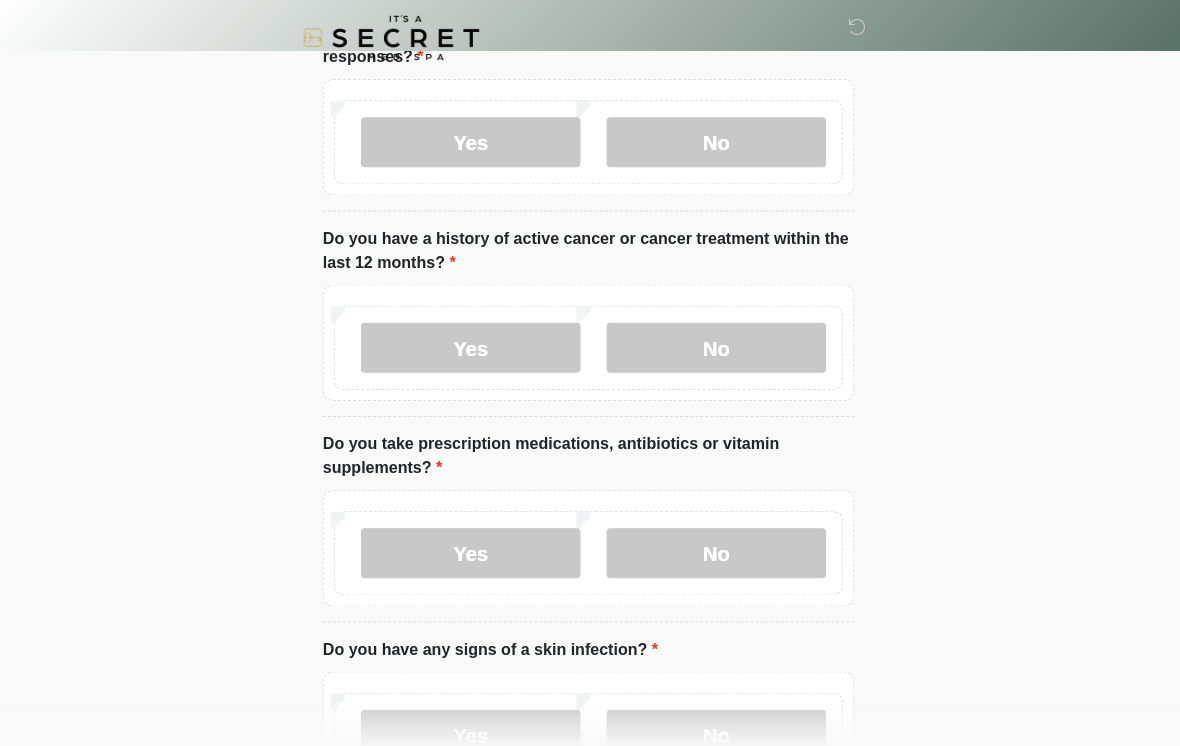 click on "Yes" at bounding box center [472, 552] 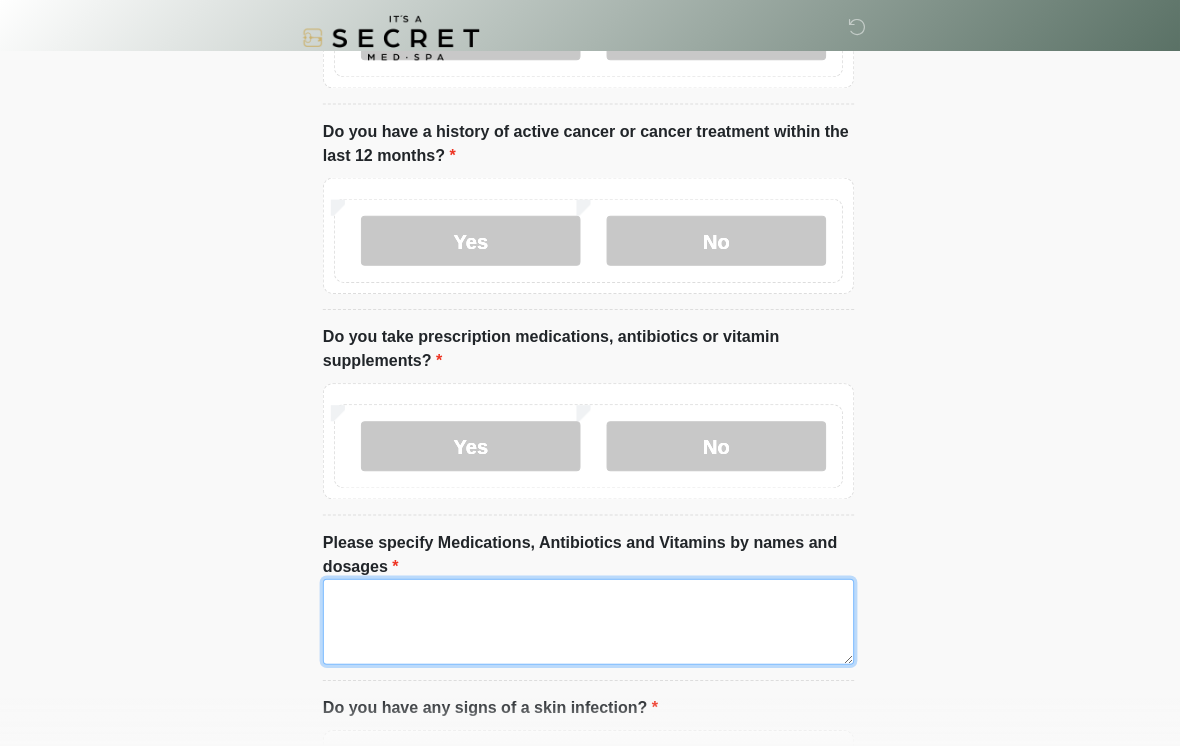 click on "Please specify Medications, Antibiotics and Vitamins by names and dosages" at bounding box center (590, 620) 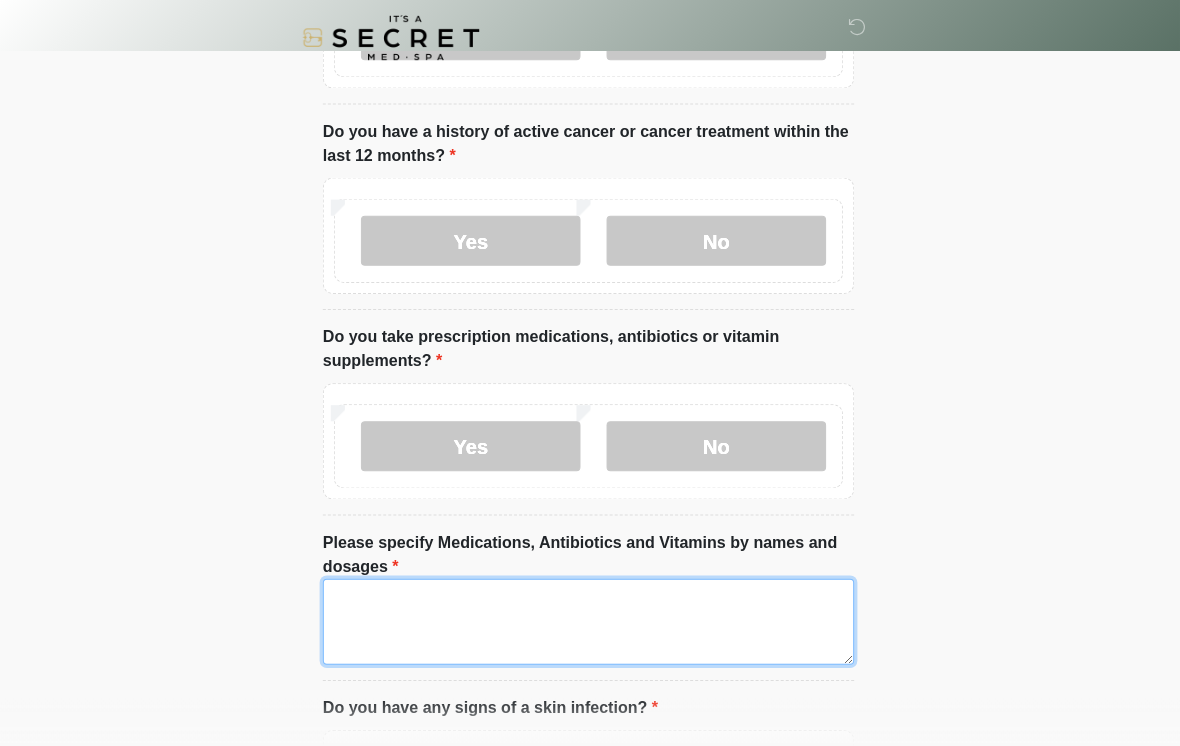 scroll, scrollTop: 474, scrollLeft: 0, axis: vertical 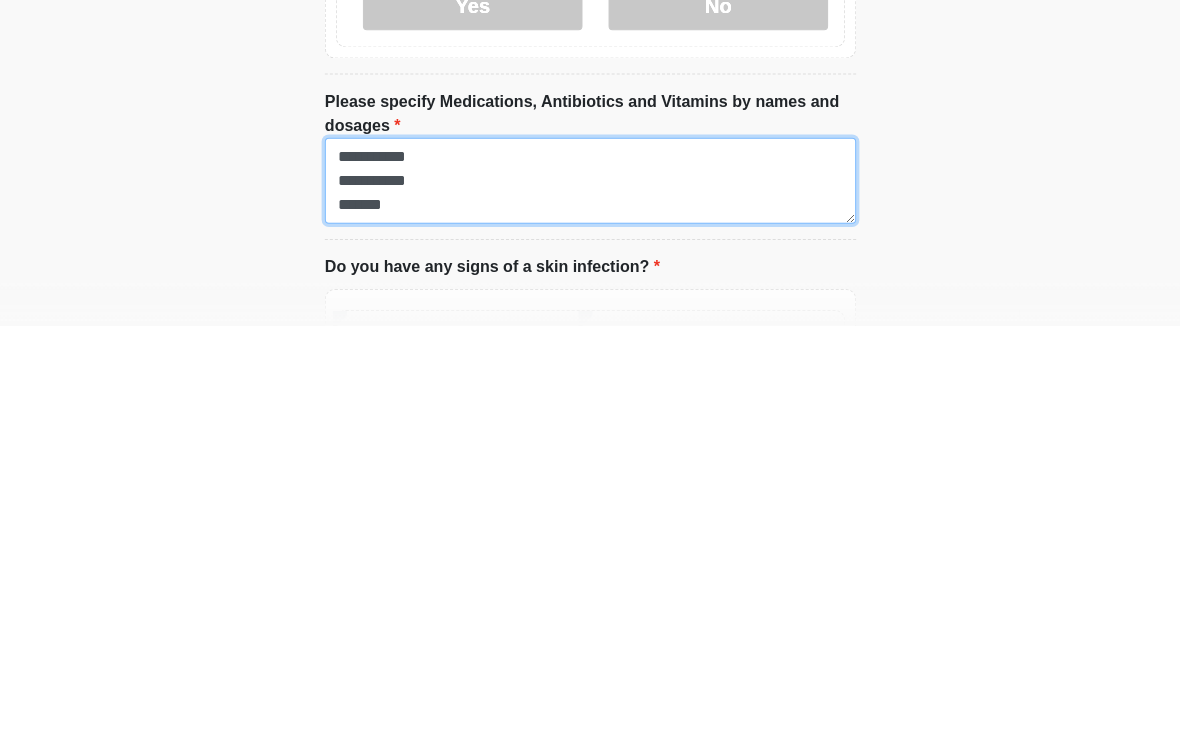 type on "[CREDIT_CARD]
[CREDIT_CARD]
[CREDIT_CARD]" 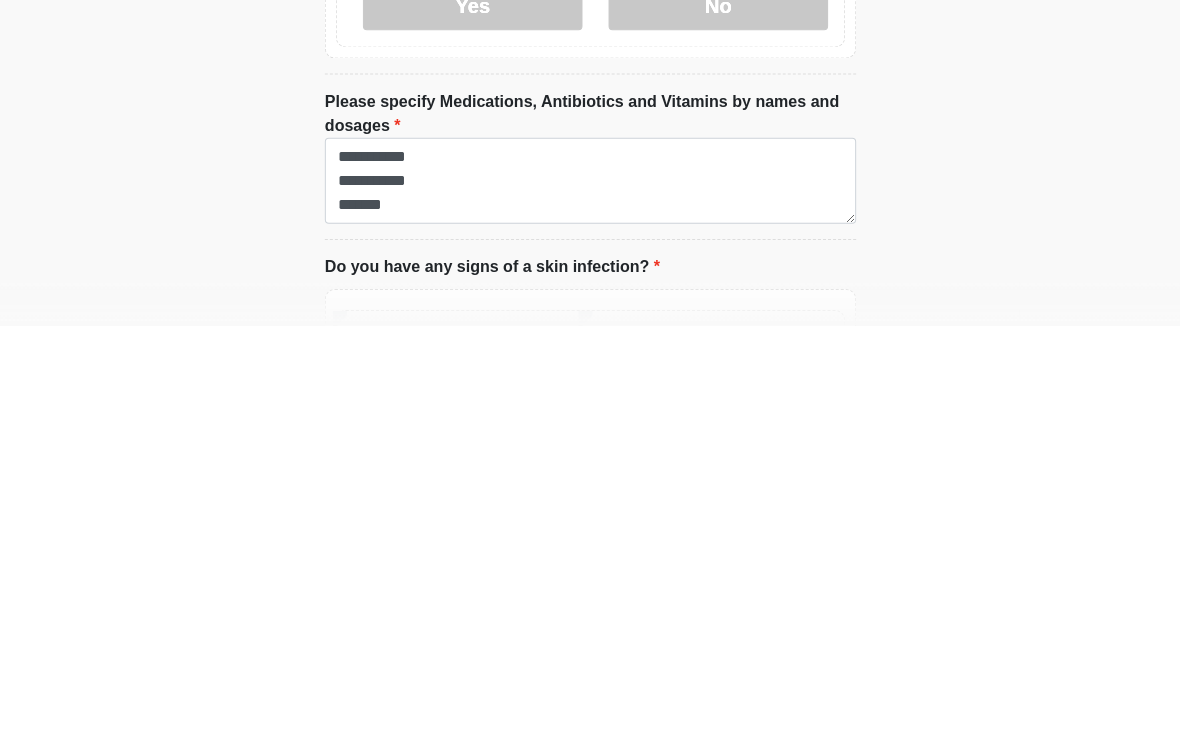 click on "‎ ‎
Medical History Questions
Please answer all questions with honesty and accuracy.
Please connect to Wi-Fi now   Provide us with your contact info  Answer some questions about your medical history  Complete a video call with one of our providers
This is the beginning of your  virtual Good Faith Exam .  ﻿﻿﻿﻿﻿﻿﻿﻿ This step is necessary to provide official medical clearance and documentation for your upcoming treatment(s).   ﻿﻿﻿﻿﻿﻿To begin, ﻿﻿﻿﻿﻿﻿ press the continue button below and answer all questions with honesty.
Continue
Please be sure your device is connected to a Wi-Fi Network for quicker service.  .
Continue" at bounding box center (590, -101) 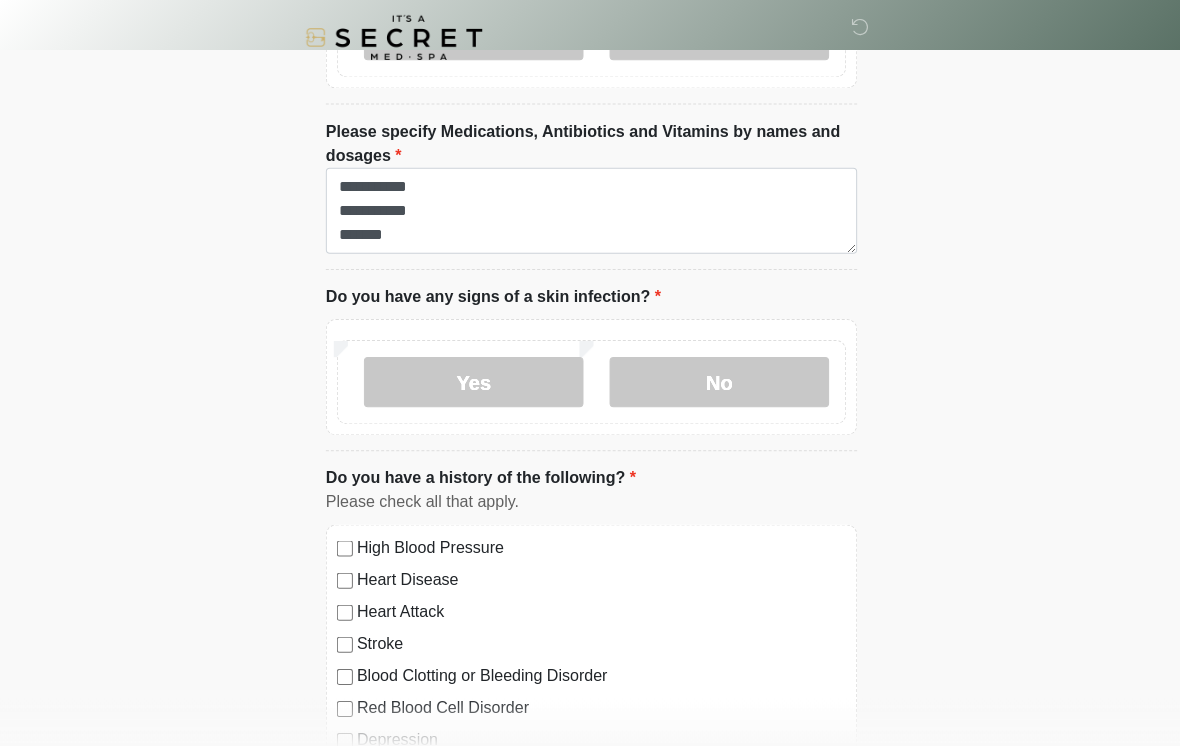 scroll, scrollTop: 866, scrollLeft: 0, axis: vertical 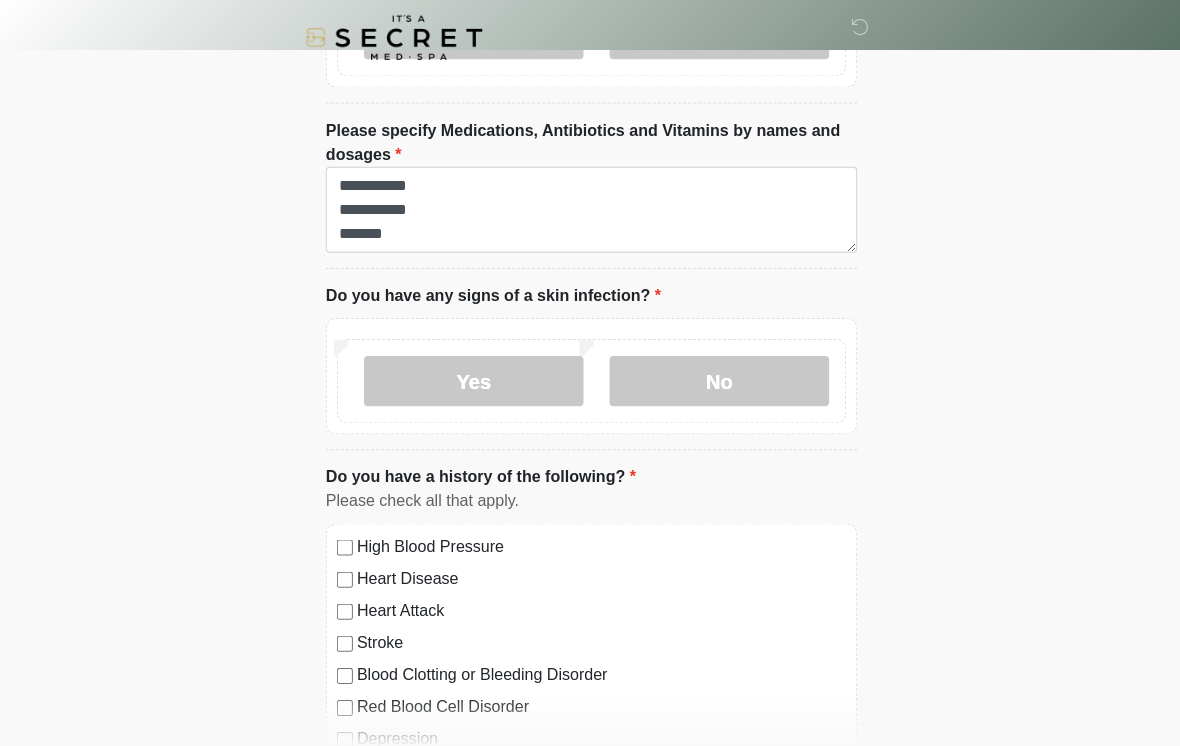 click on "No" at bounding box center (717, 380) 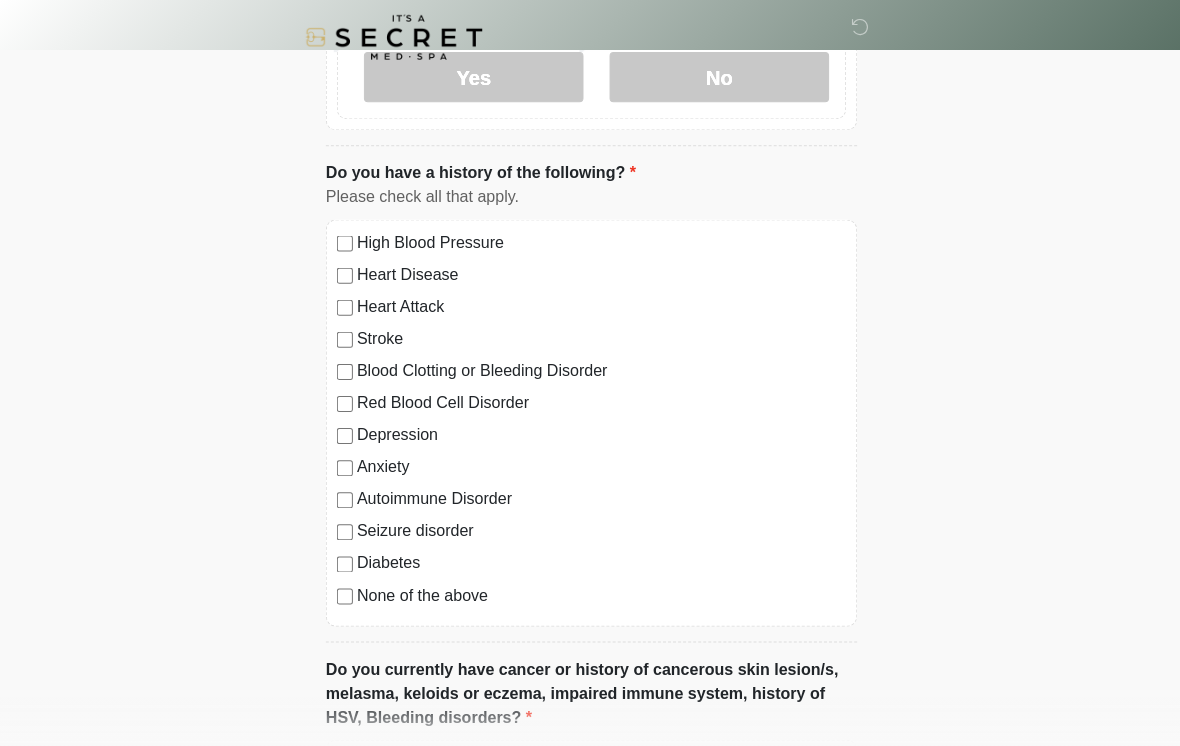 scroll, scrollTop: 1177, scrollLeft: 0, axis: vertical 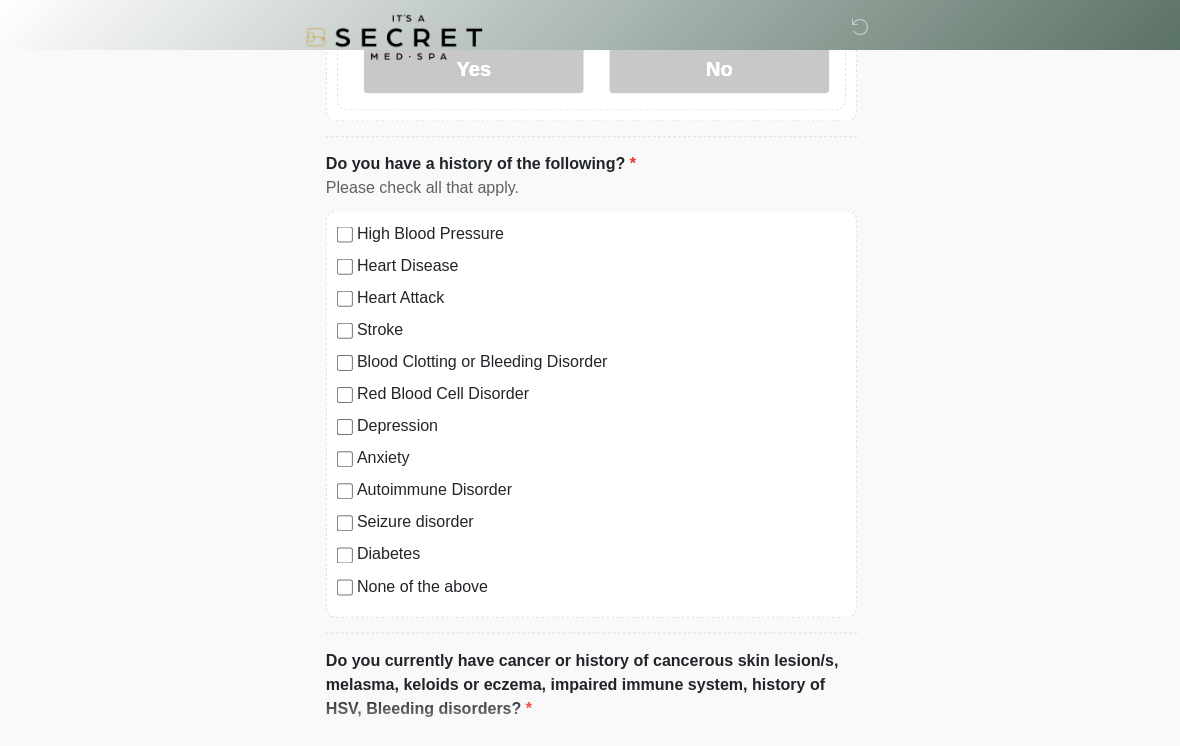 click on "None of the above" at bounding box center [600, 586] 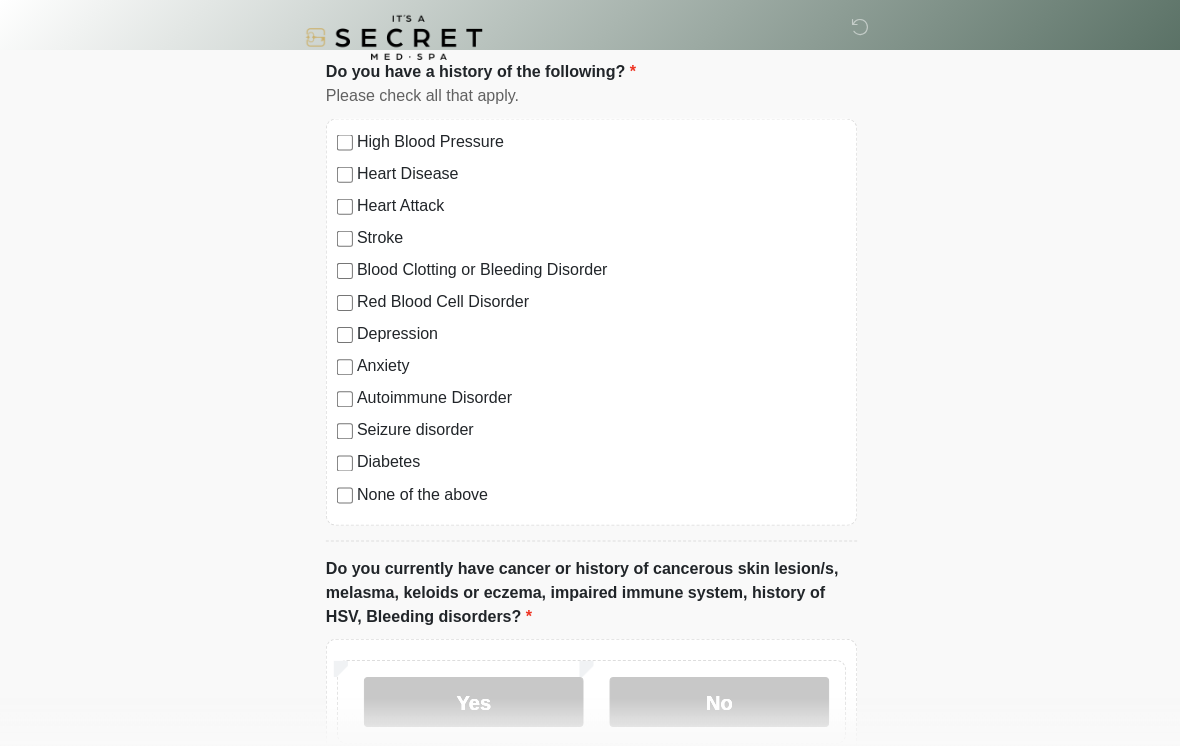 scroll, scrollTop: 1271, scrollLeft: 0, axis: vertical 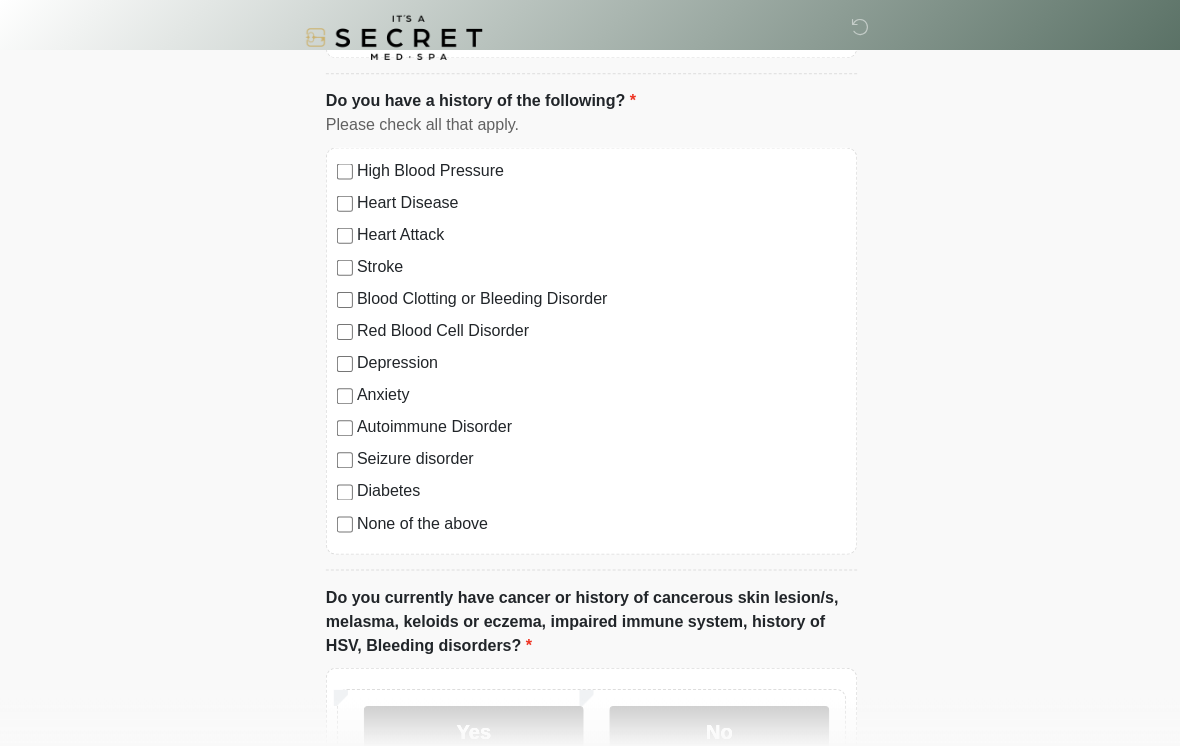 click on "‎ ‎
Medical History Questions
Please answer all questions with honesty and accuracy.
Please connect to Wi-Fi now   Provide us with your contact info  Answer some questions about your medical history  Complete a video call with one of our providers
This is the beginning of your  virtual Good Faith Exam .  ﻿﻿﻿﻿﻿﻿﻿﻿ This step is necessary to provide official medical clearance and documentation for your upcoming treatment(s).   ﻿﻿﻿﻿﻿﻿To begin, ﻿﻿﻿﻿﻿﻿ press the continue button below and answer all questions with honesty.
Continue
Please be sure your device is connected to a Wi-Fi Network for quicker service.  .
Continue" at bounding box center [590, -868] 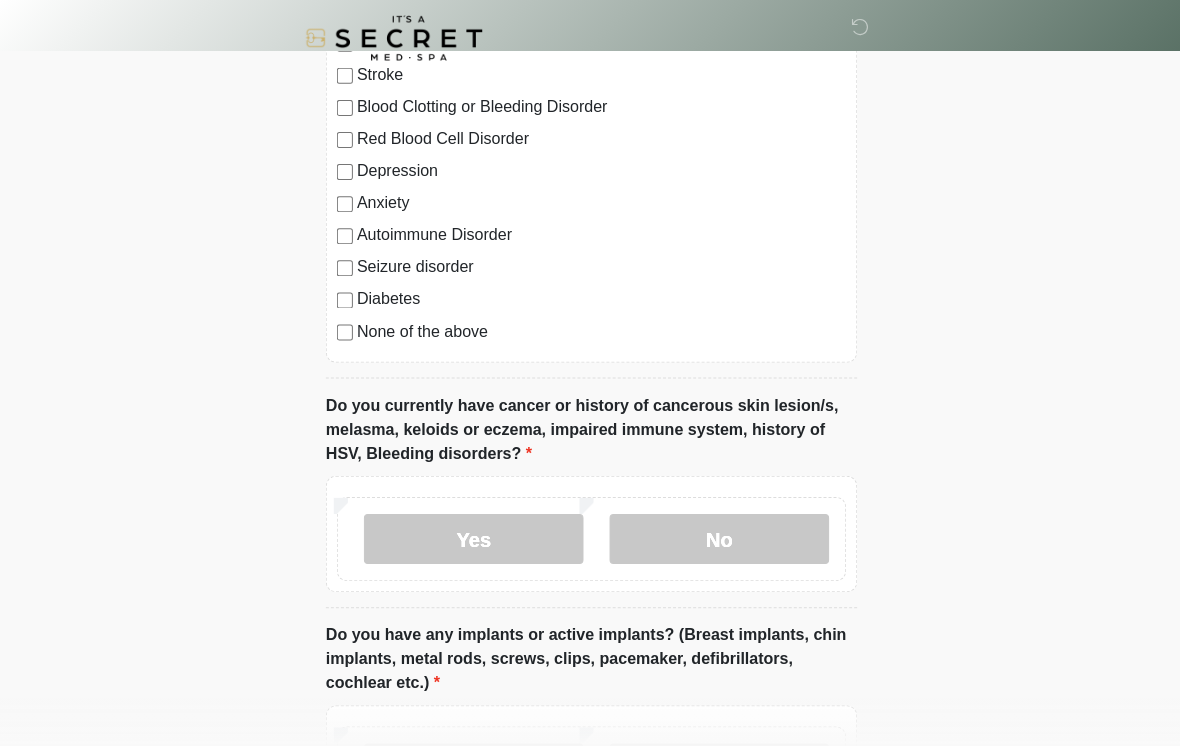 scroll, scrollTop: 1438, scrollLeft: 0, axis: vertical 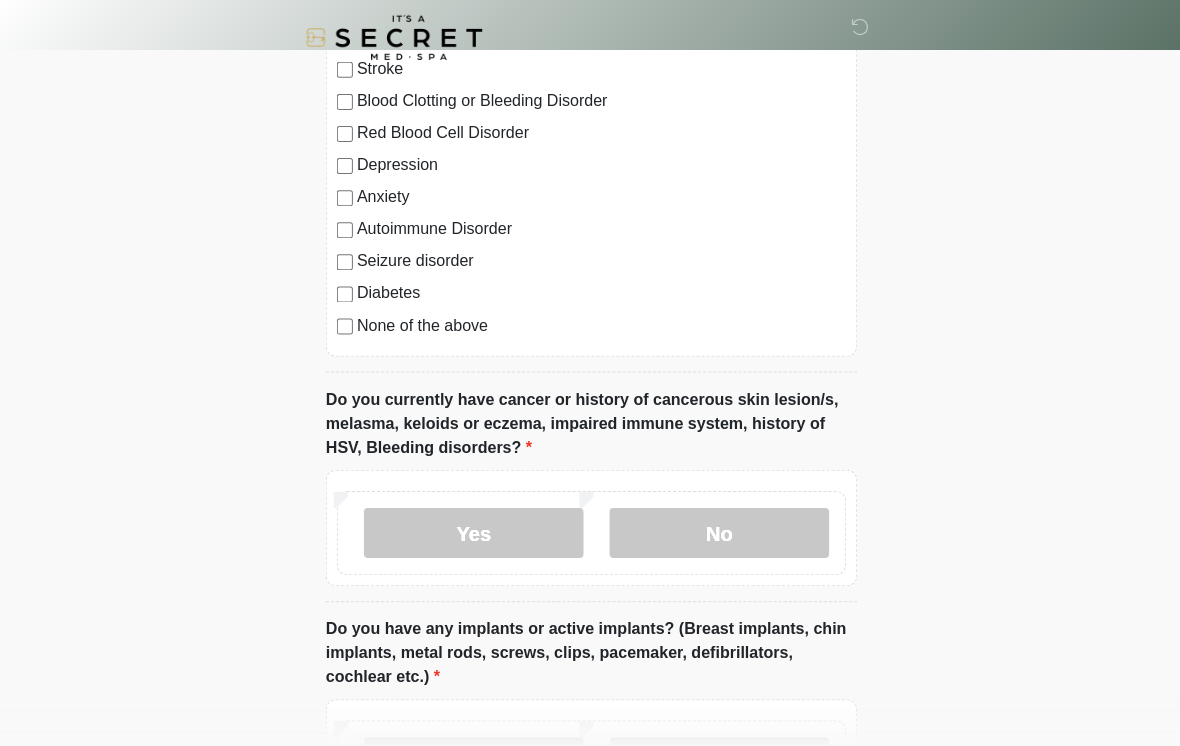 click on "No" at bounding box center [717, 532] 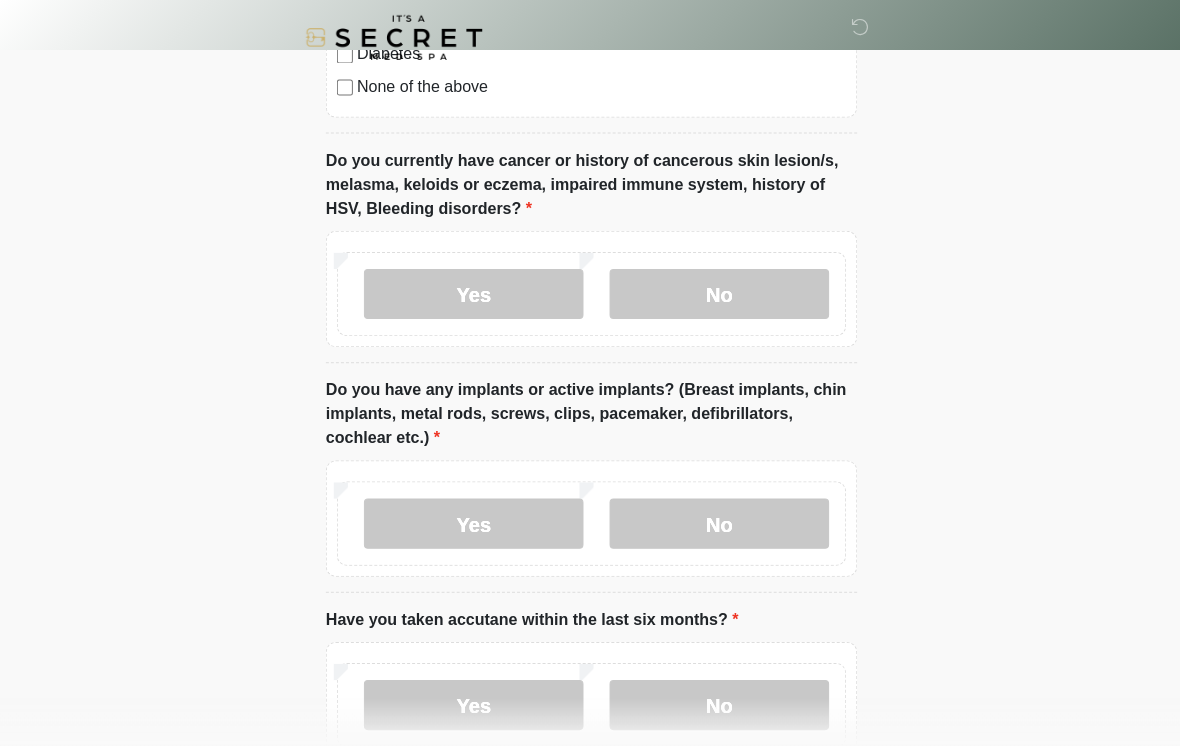 scroll, scrollTop: 1701, scrollLeft: 0, axis: vertical 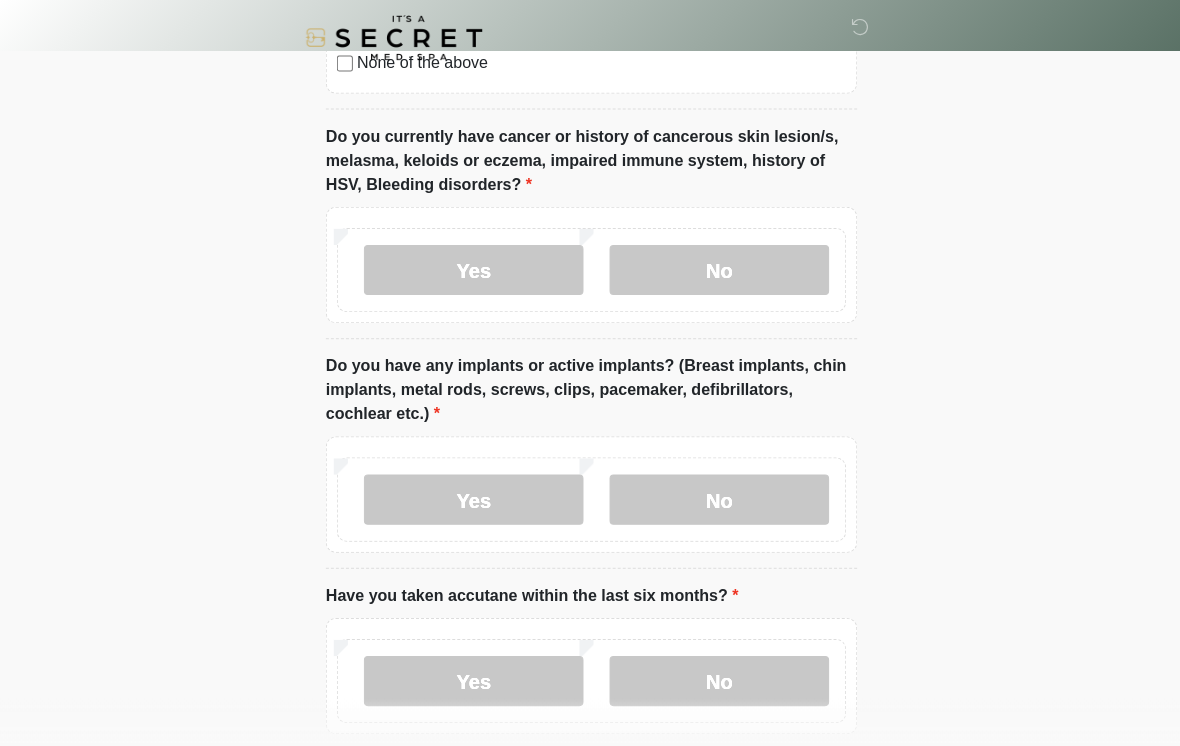 click on "No" at bounding box center [717, 498] 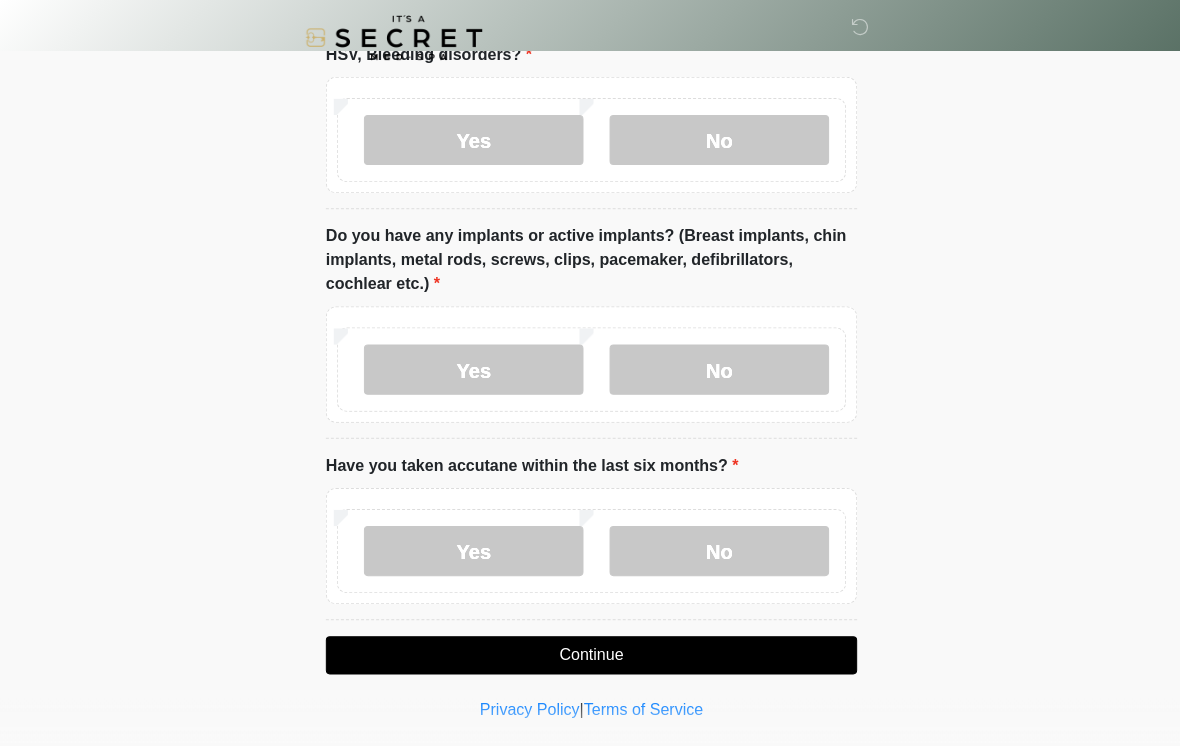scroll, scrollTop: 1830, scrollLeft: 0, axis: vertical 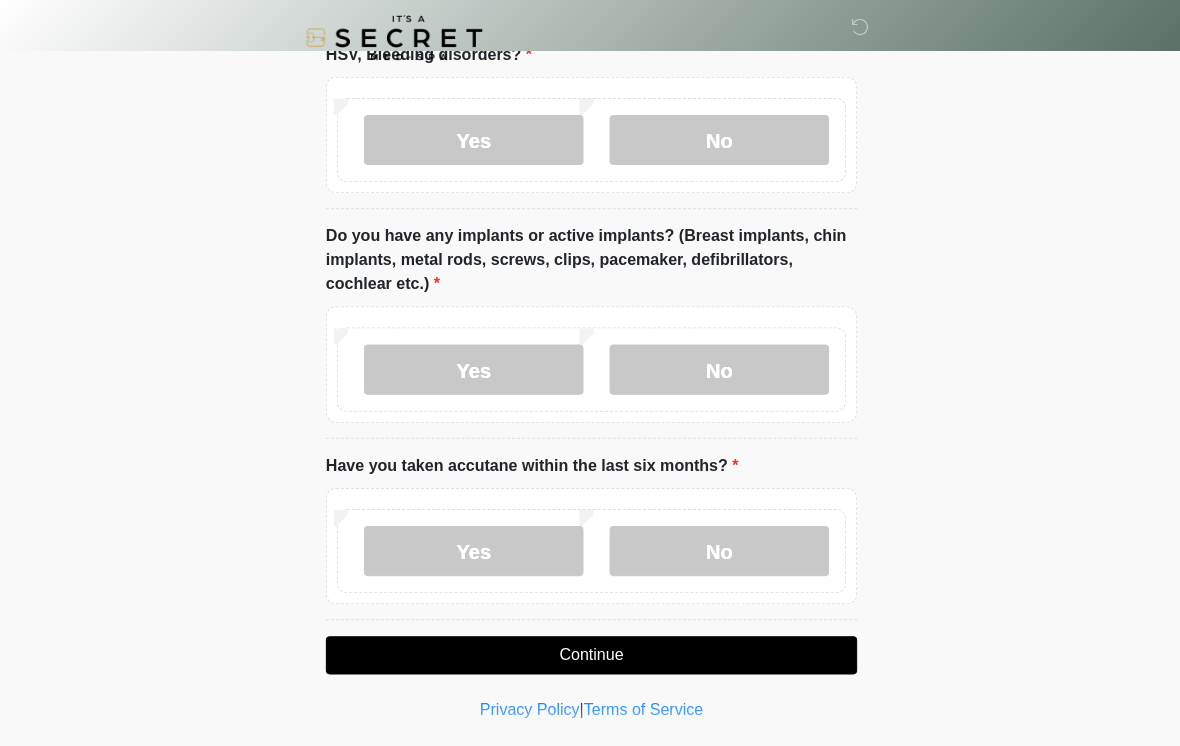 click on "No" at bounding box center (717, 550) 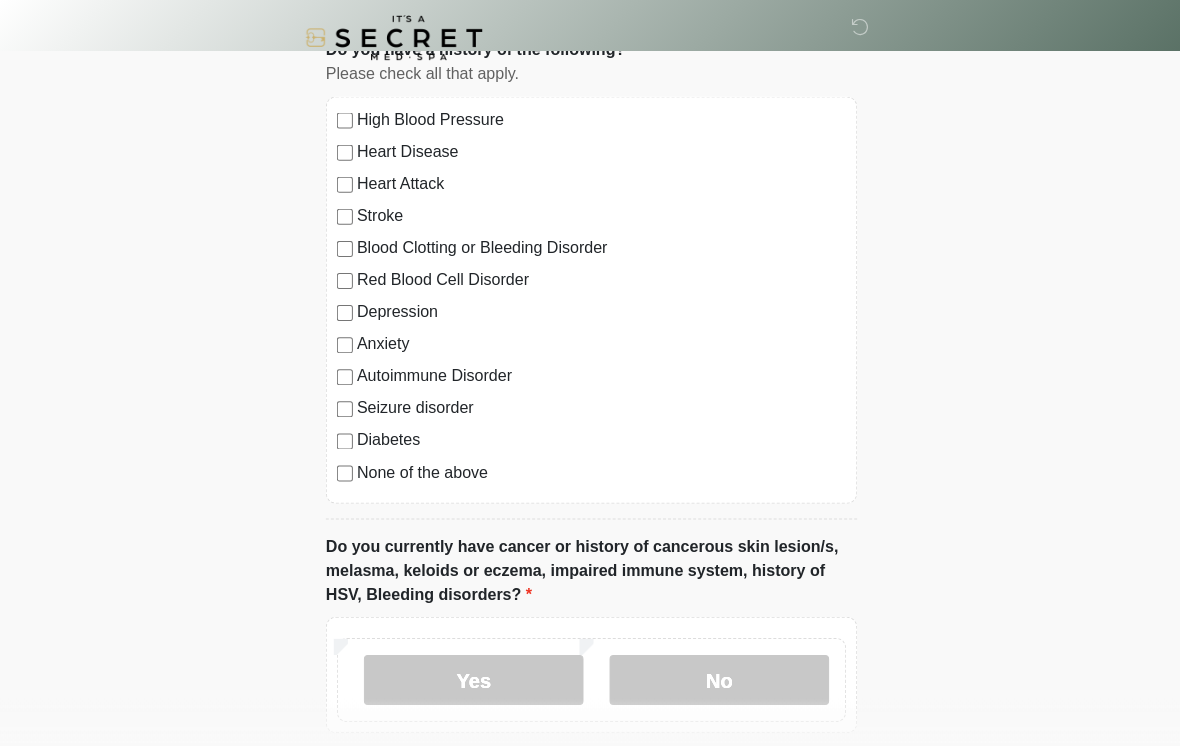 scroll, scrollTop: 0, scrollLeft: 0, axis: both 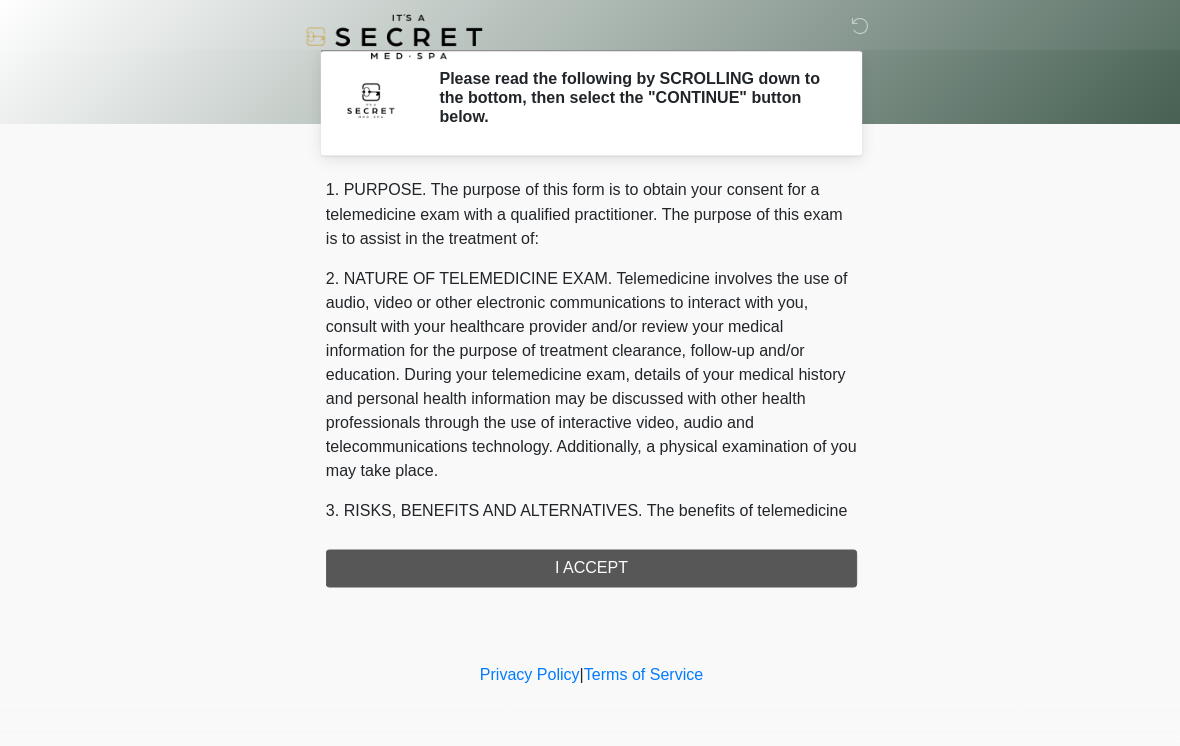 click on "1. PURPOSE. The purpose of this form is to obtain your consent for a telemedicine exam with a qualified practitioner. The purpose of this exam is to assist in the treatment of:  2. NATURE OF TELEMEDICINE EXAM. Telemedicine involves the use of audio, video or other electronic communications to interact with you, consult with your healthcare provider and/or review your medical information for the purpose of treatment clearance, follow-up and/or education. During your telemedicine exam, details of your medical history and personal health information may be discussed with other health professionals through the use of interactive video, audio and telecommunications technology. Additionally, a physical examination of you may take place. 4. HEALTHCARE INSTITUTION. It's A Secret Med Spa has medical and non-medical technical personnel who may participate in the telemedicine exam to aid in the audio/video link with the qualified practitioner.
I ACCEPT" at bounding box center [590, 383] 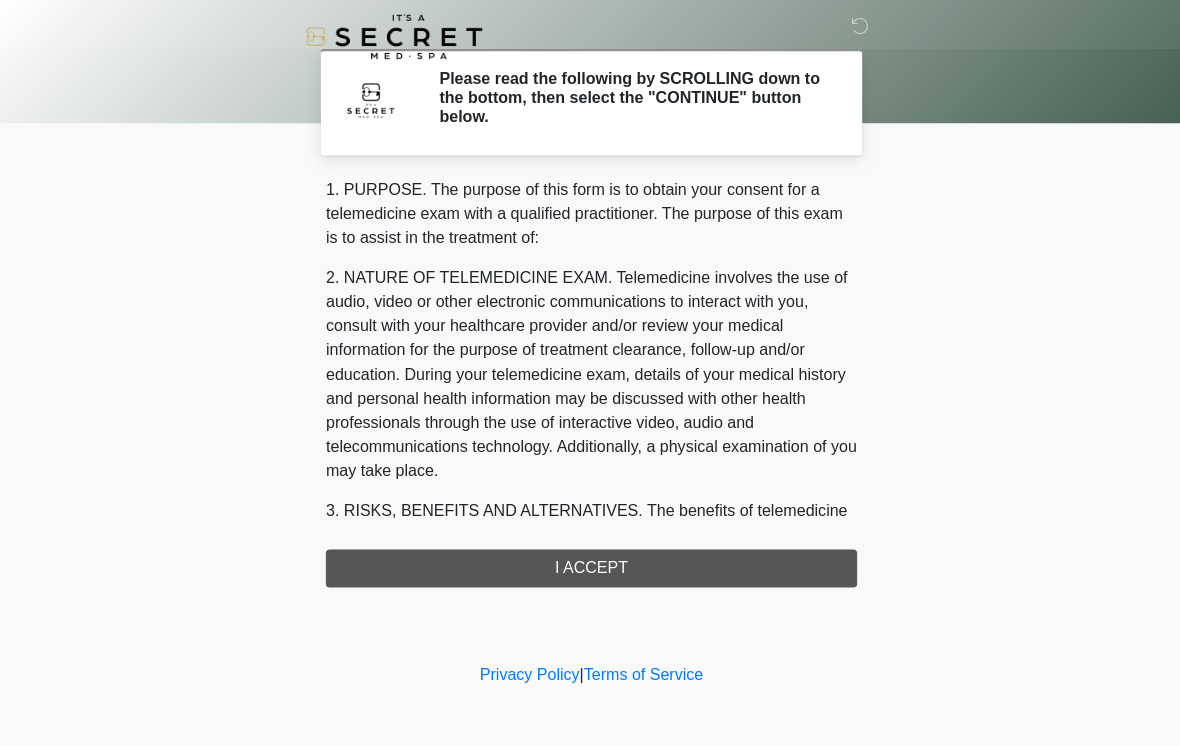 click on "1. PURPOSE. The purpose of this form is to obtain your consent for a telemedicine exam with a qualified practitioner. The purpose of this exam is to assist in the treatment of:  2. NATURE OF TELEMEDICINE EXAM. Telemedicine involves the use of audio, video or other electronic communications to interact with you, consult with your healthcare provider and/or review your medical information for the purpose of treatment clearance, follow-up and/or education. During your telemedicine exam, details of your medical history and personal health information may be discussed with other health professionals through the use of interactive video, audio and telecommunications technology. Additionally, a physical examination of you may take place. 4. HEALTHCARE INSTITUTION. It's A Secret Med Spa has medical and non-medical technical personnel who may participate in the telemedicine exam to aid in the audio/video link with the qualified practitioner.
I ACCEPT" at bounding box center (590, 383) 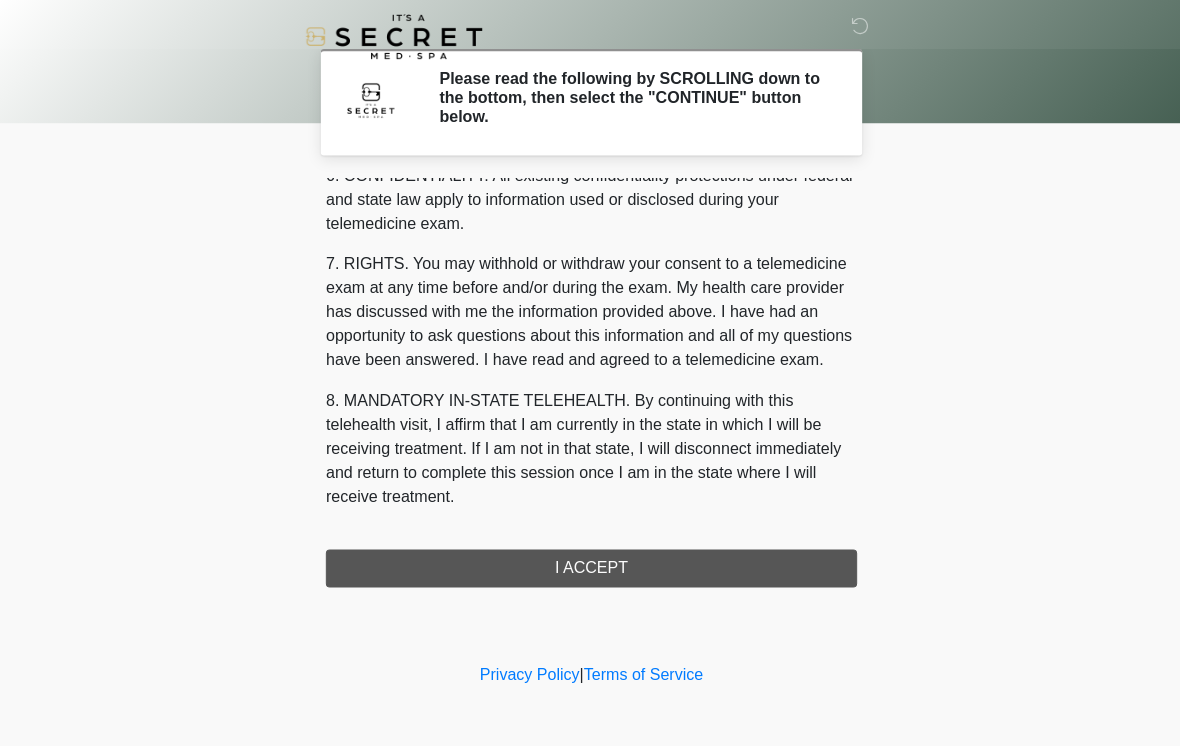 scroll, scrollTop: 814, scrollLeft: 0, axis: vertical 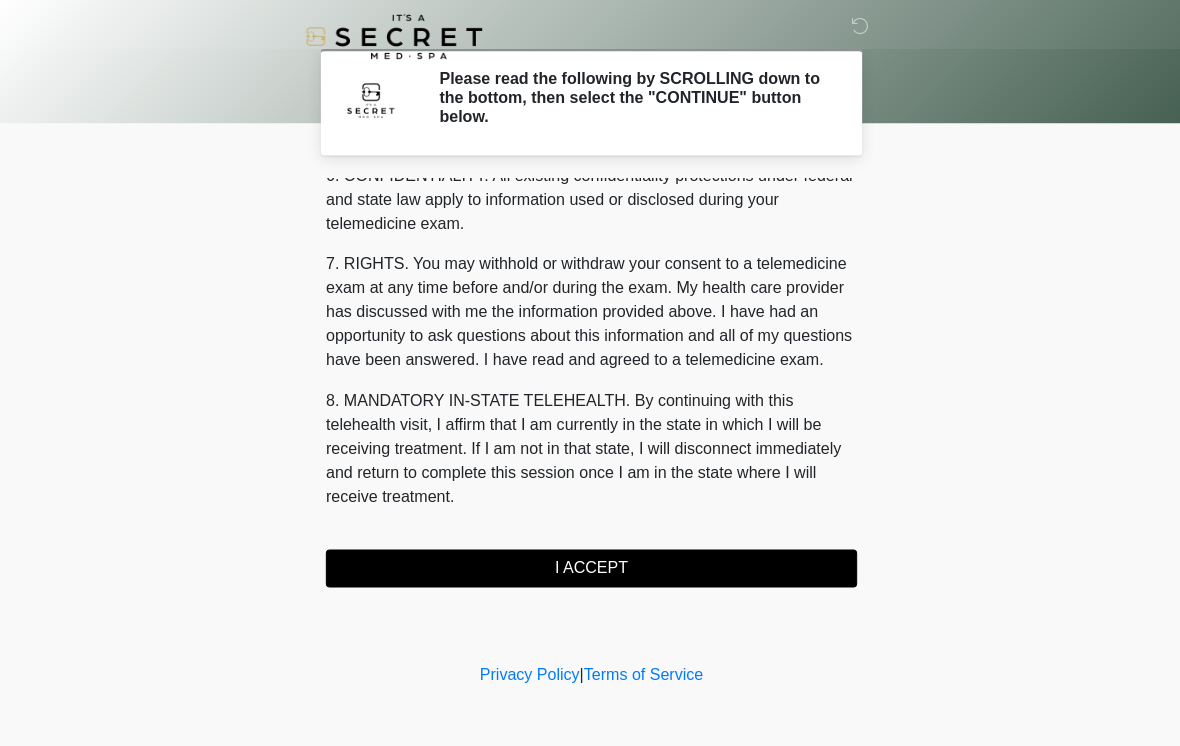 click on "I ACCEPT" at bounding box center (590, 568) 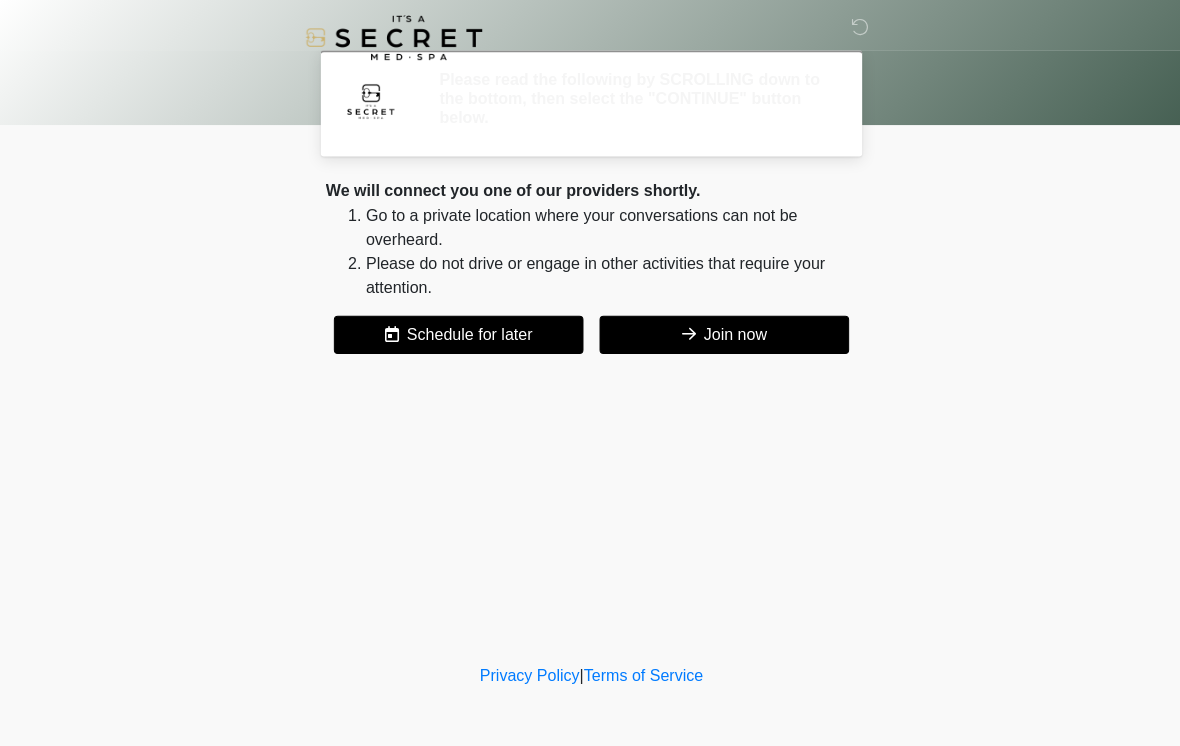 scroll, scrollTop: 0, scrollLeft: 0, axis: both 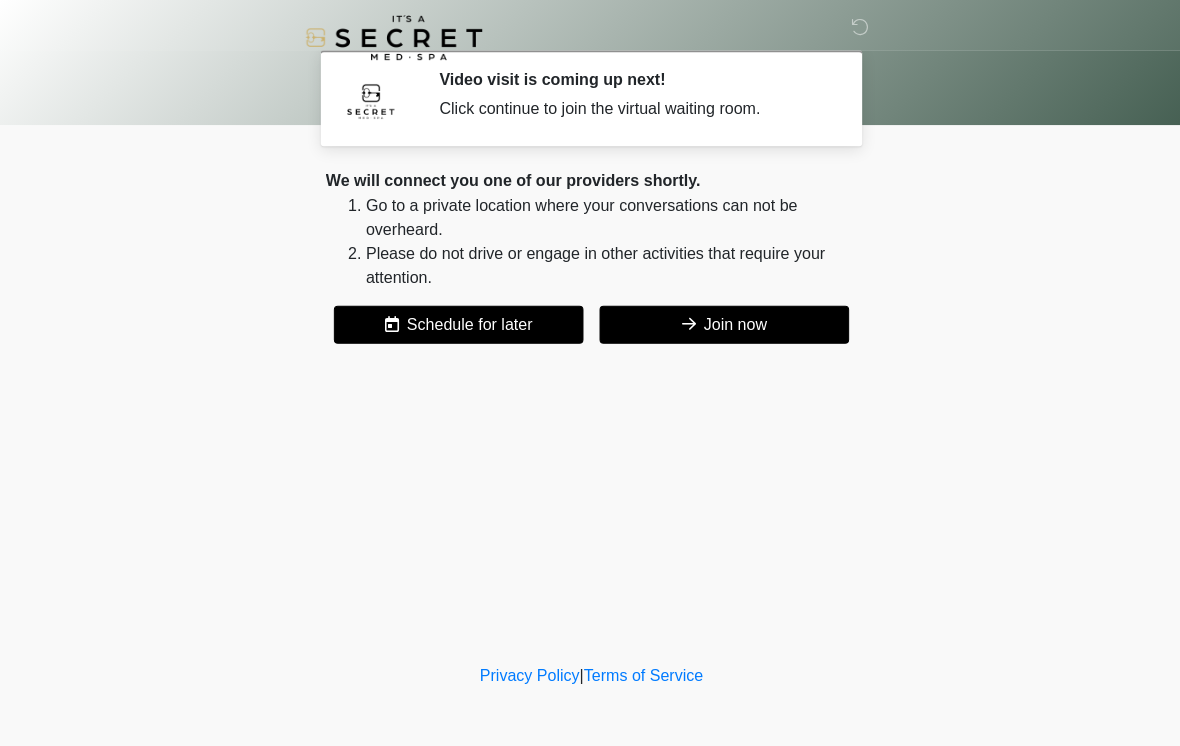 click on "Join now" at bounding box center (722, 324) 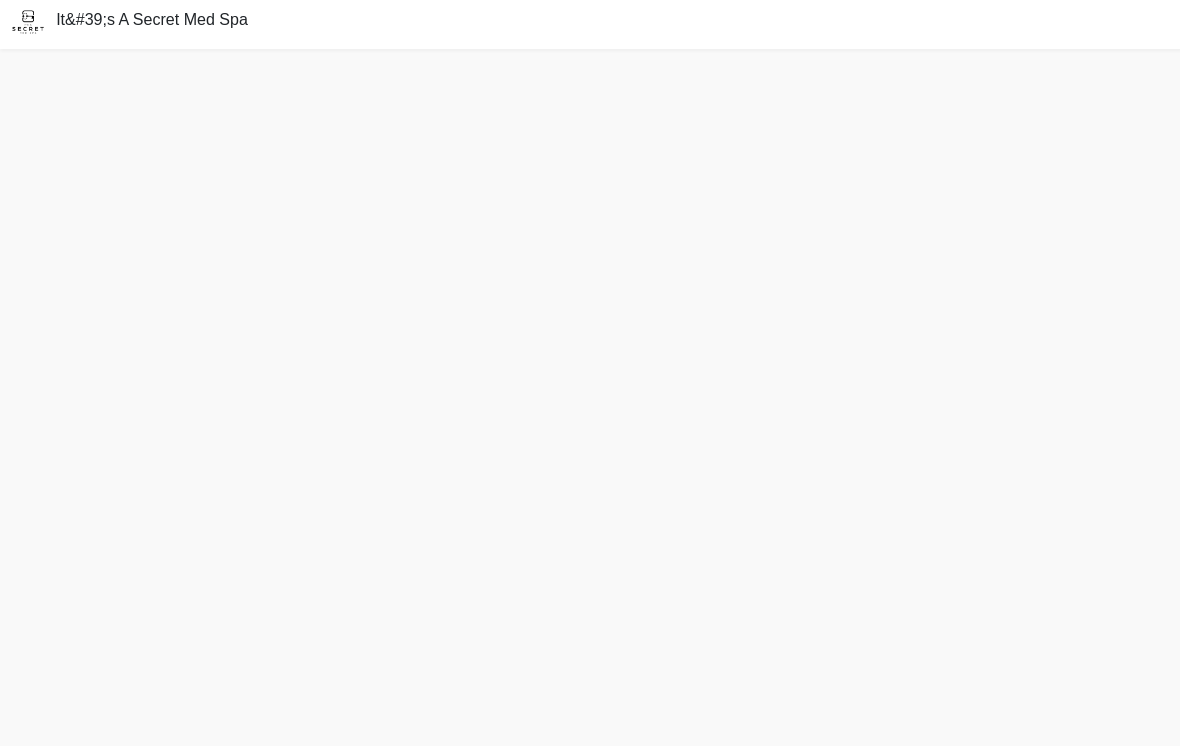scroll, scrollTop: 7, scrollLeft: 0, axis: vertical 